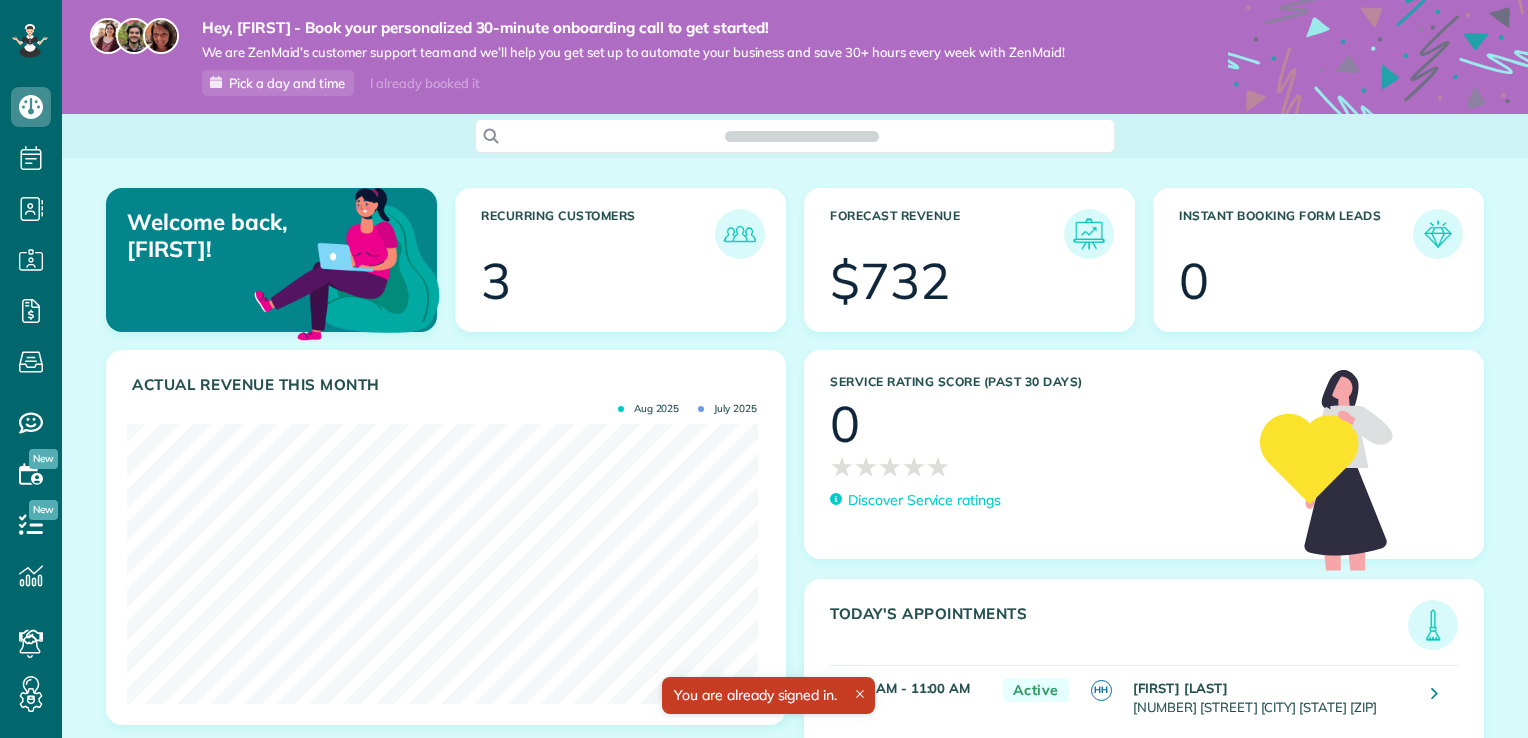 scroll, scrollTop: 0, scrollLeft: 0, axis: both 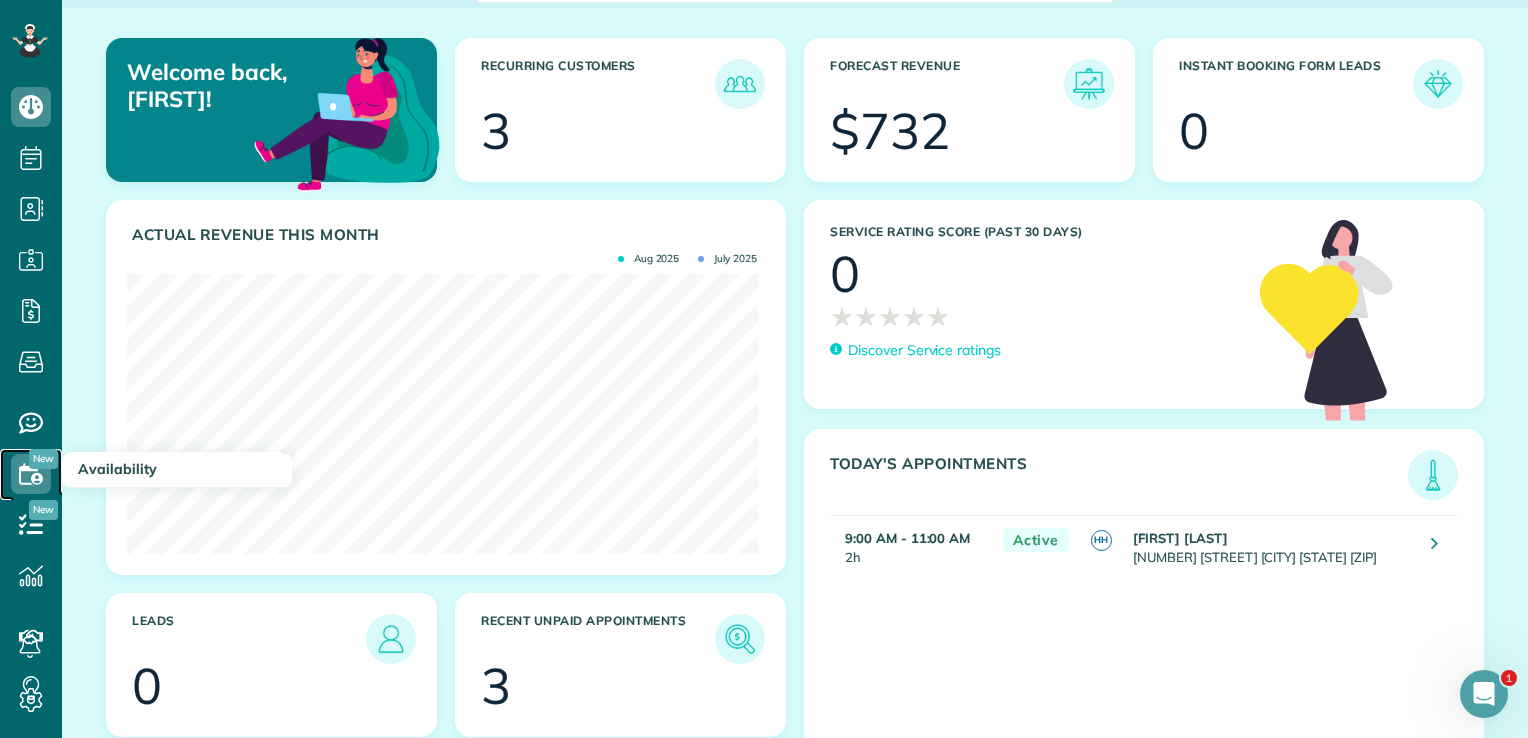 click 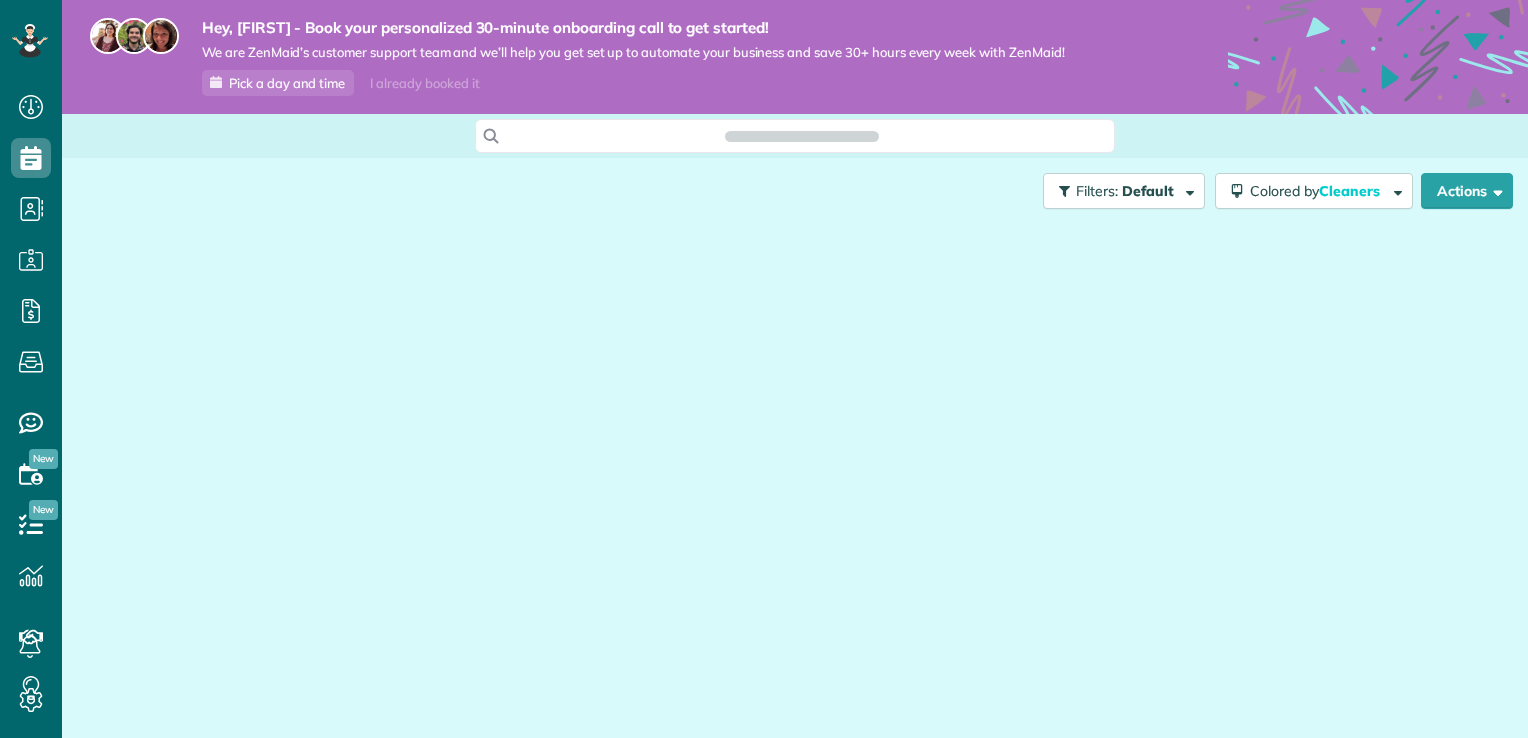 scroll, scrollTop: 0, scrollLeft: 0, axis: both 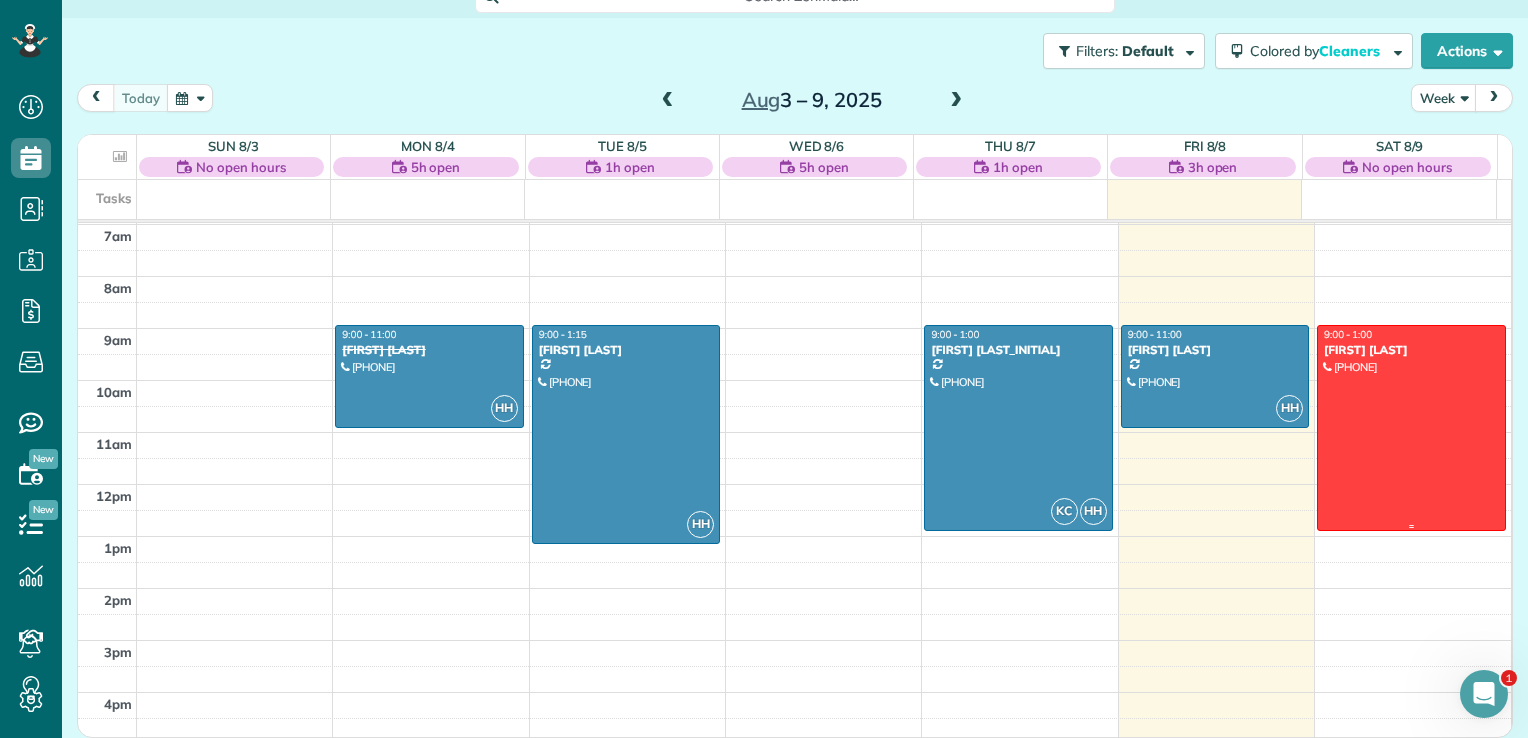 click on "Linda Morgan" at bounding box center [1411, 350] 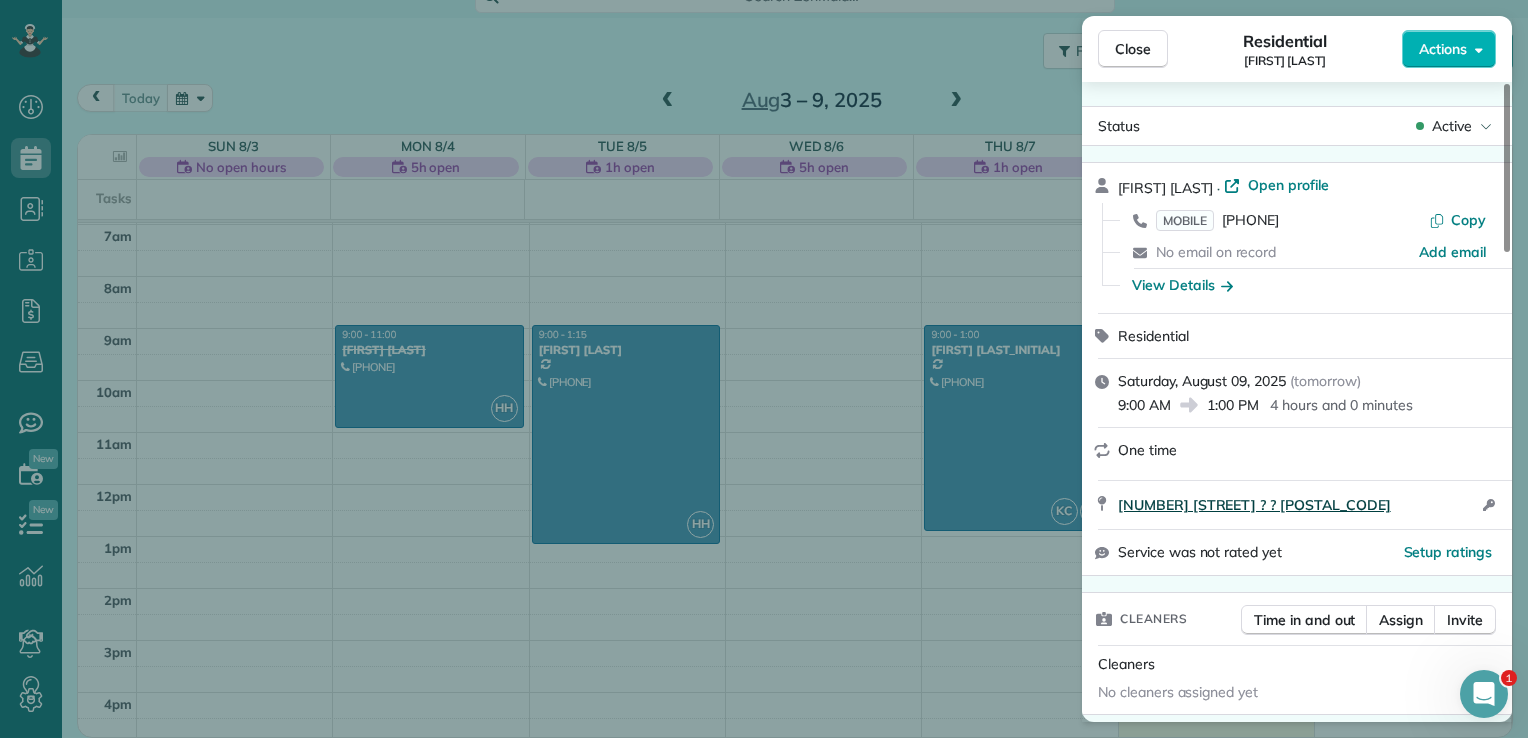 click on "701 South New Hampshire Avenue ? ? 45692" at bounding box center (1254, 505) 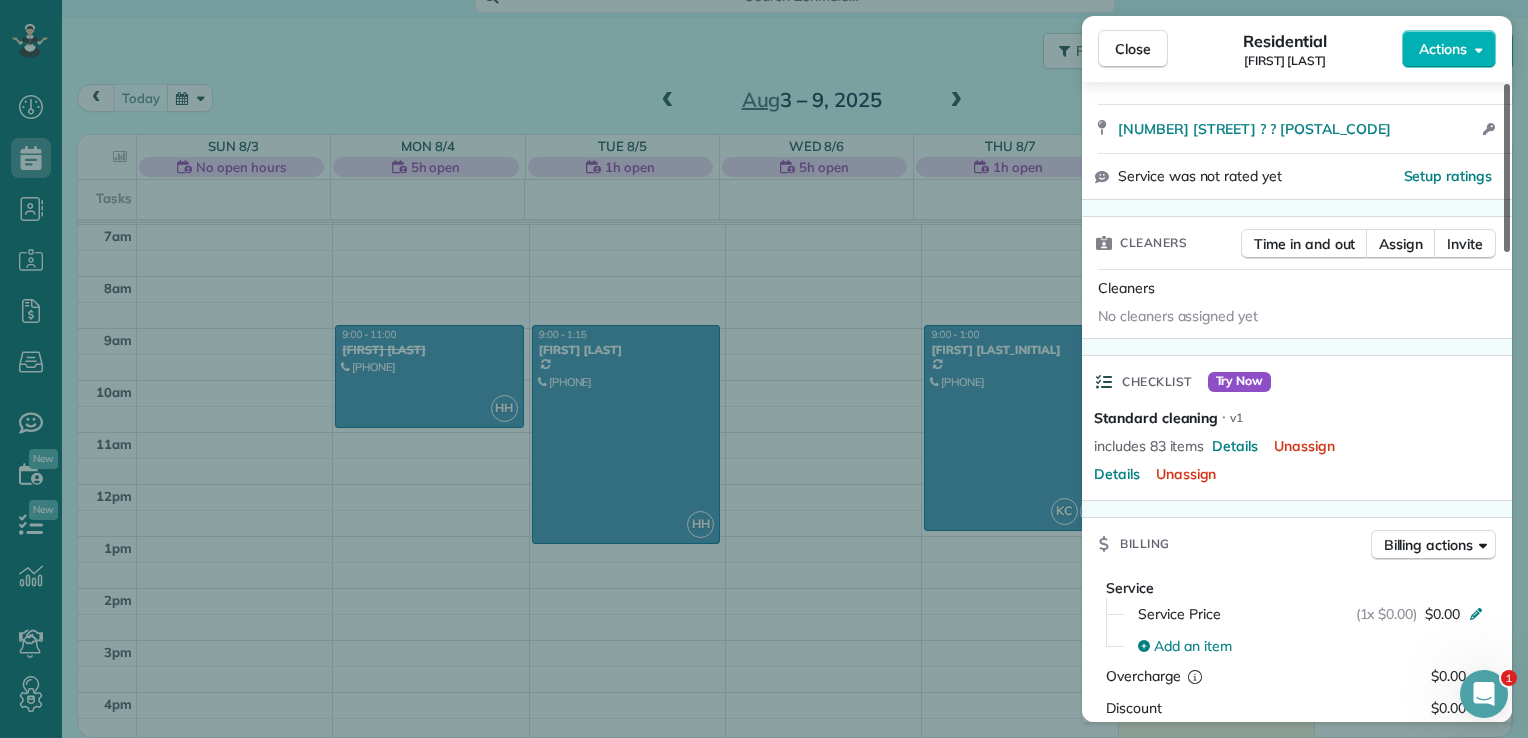 scroll, scrollTop: 384, scrollLeft: 0, axis: vertical 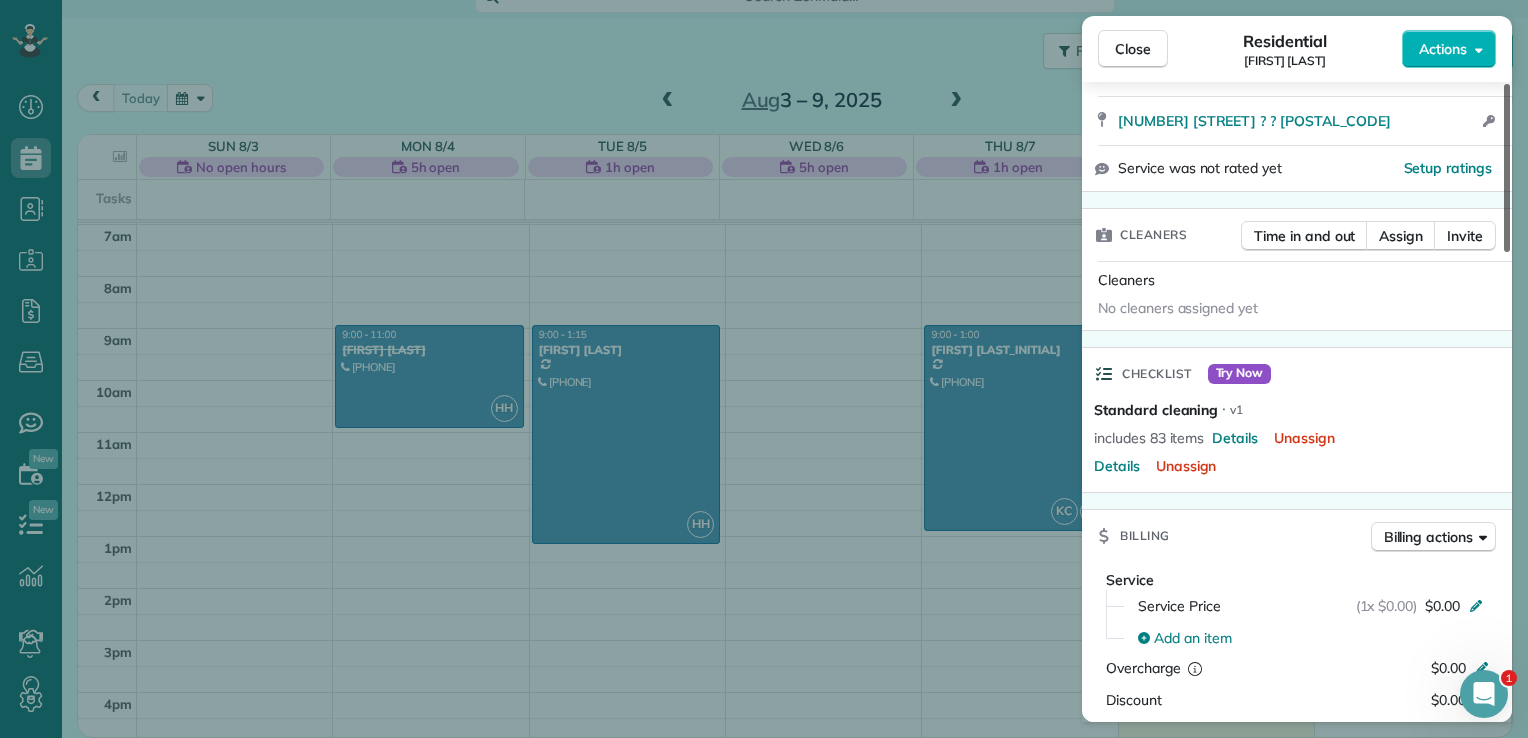 drag, startPoint x: 1508, startPoint y: 235, endPoint x: 1508, endPoint y: 336, distance: 101 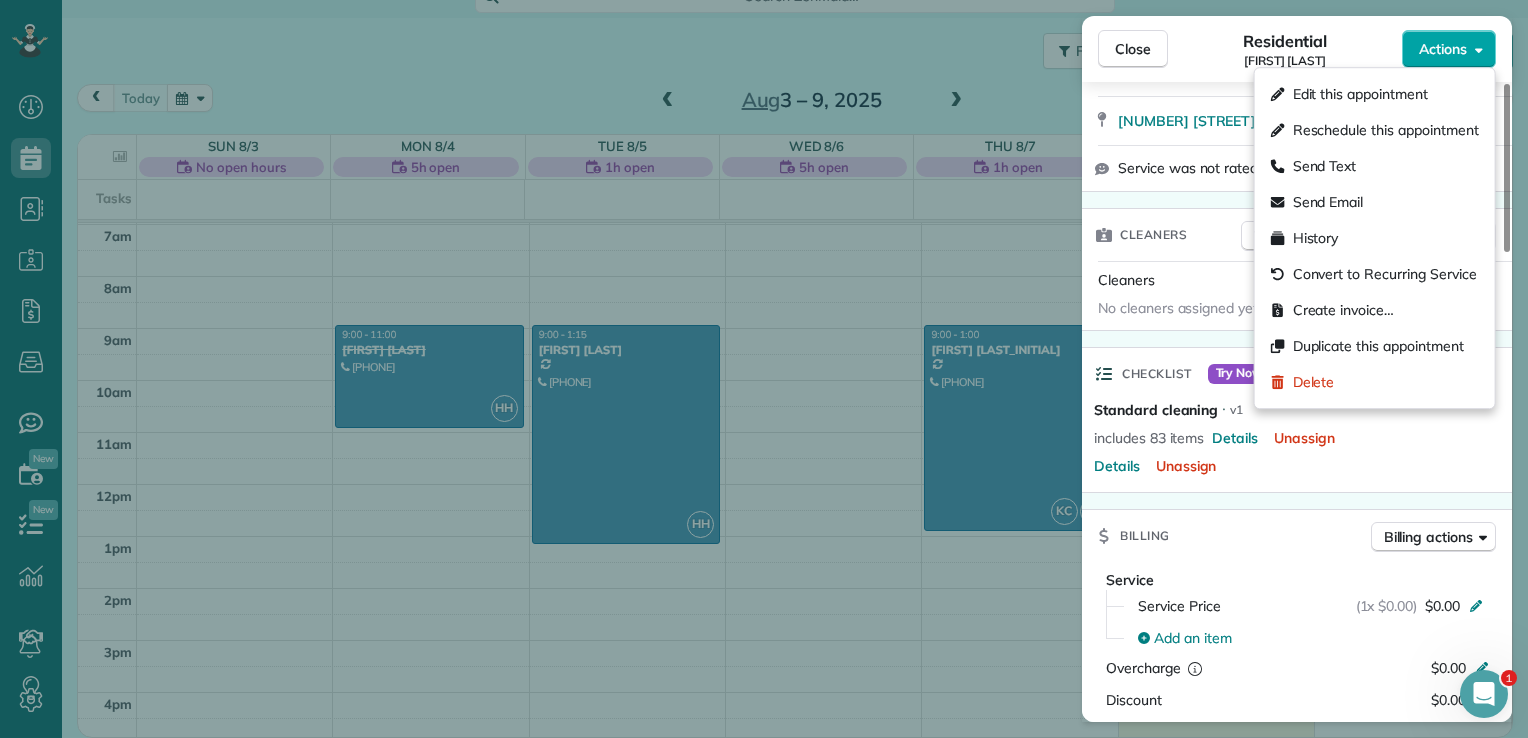 click on "Actions" at bounding box center (1443, 49) 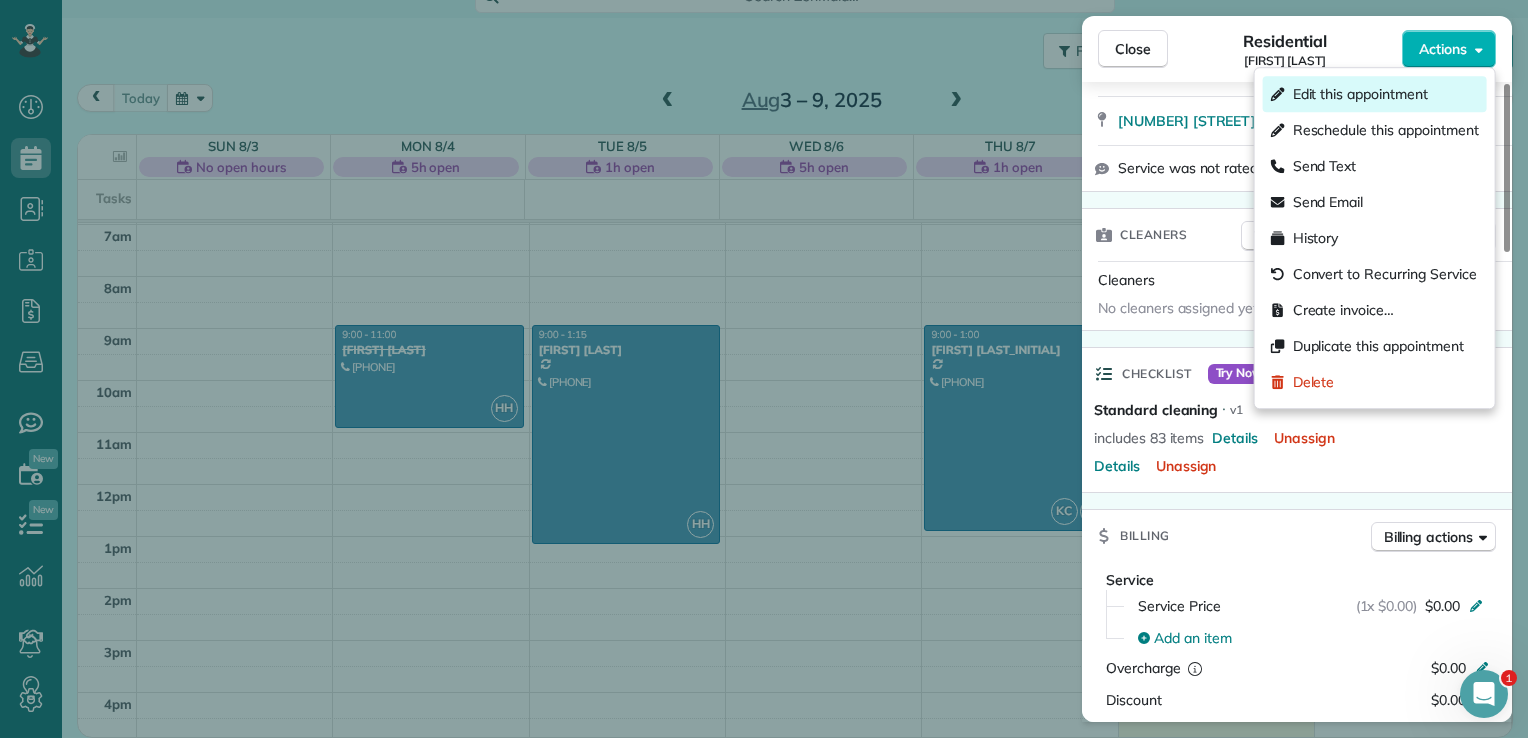 click on "Edit this appointment" at bounding box center [1360, 94] 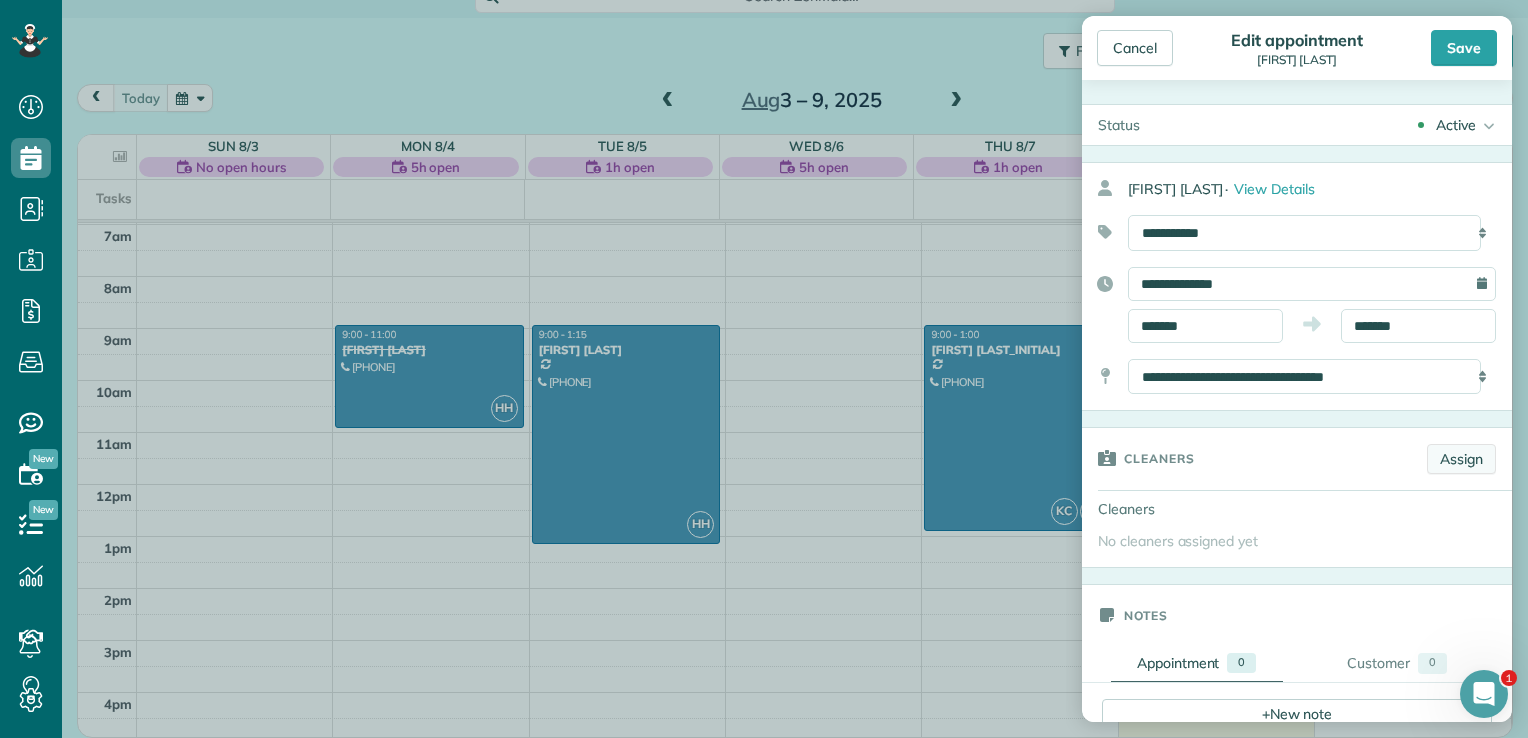 click on "Assign" at bounding box center (1461, 459) 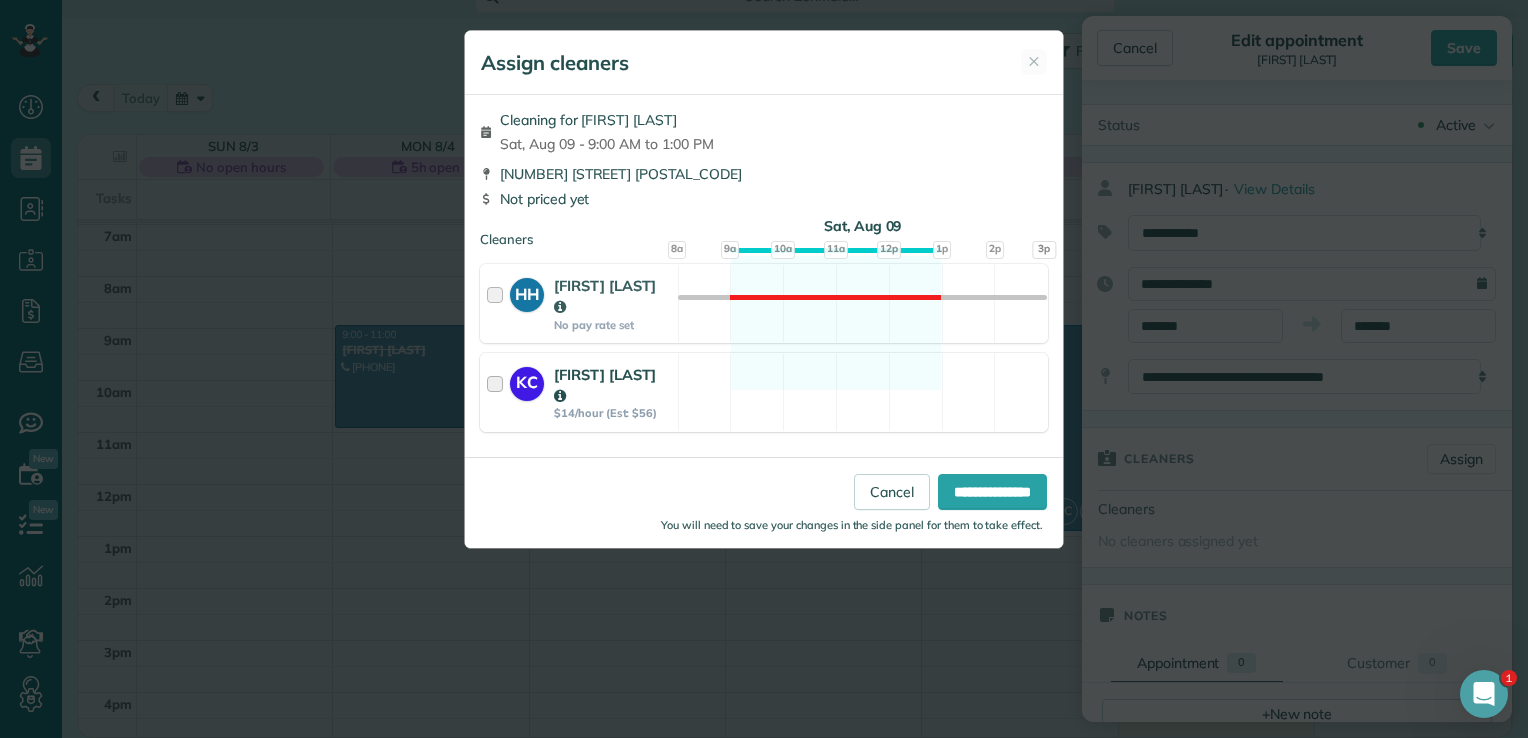 click at bounding box center [498, 392] 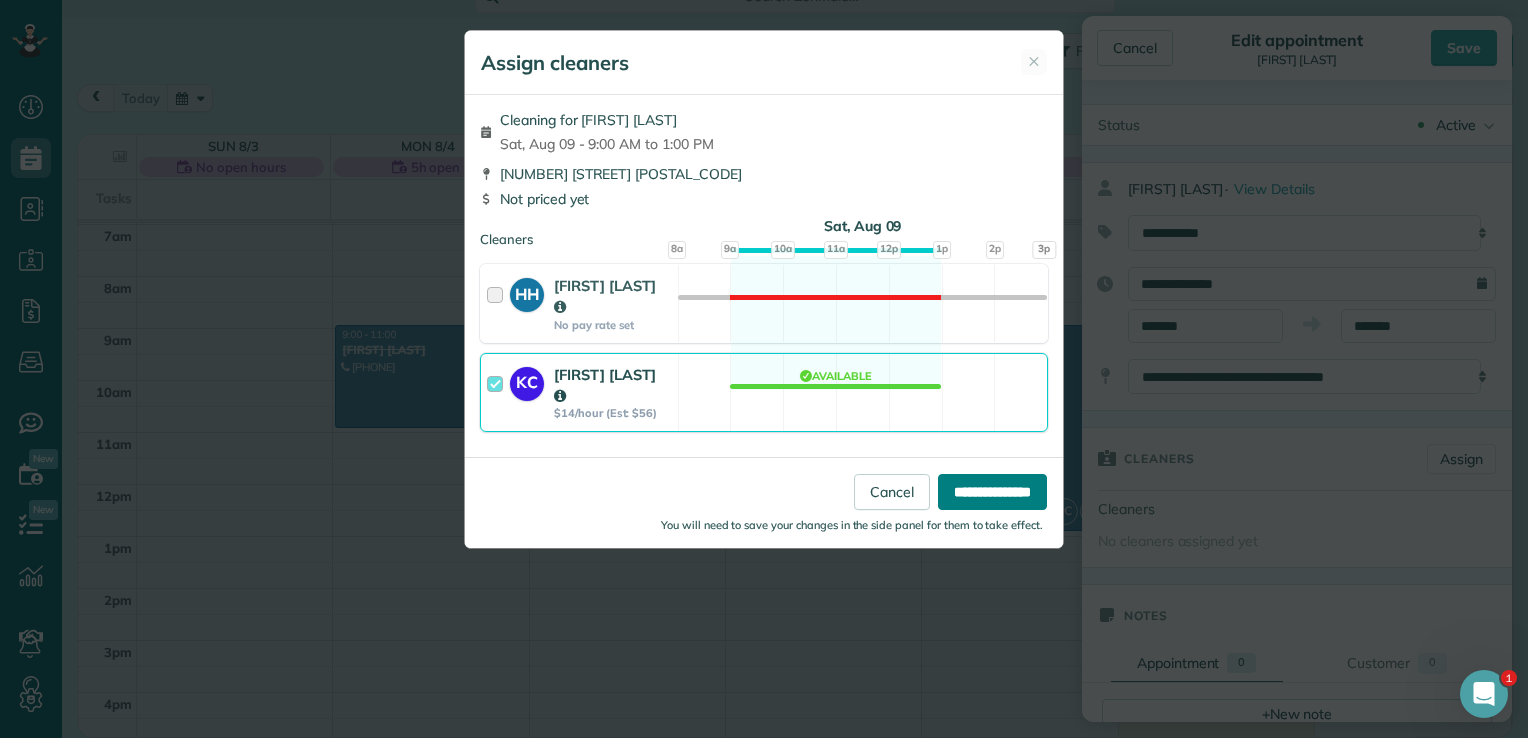 click on "**********" at bounding box center (992, 492) 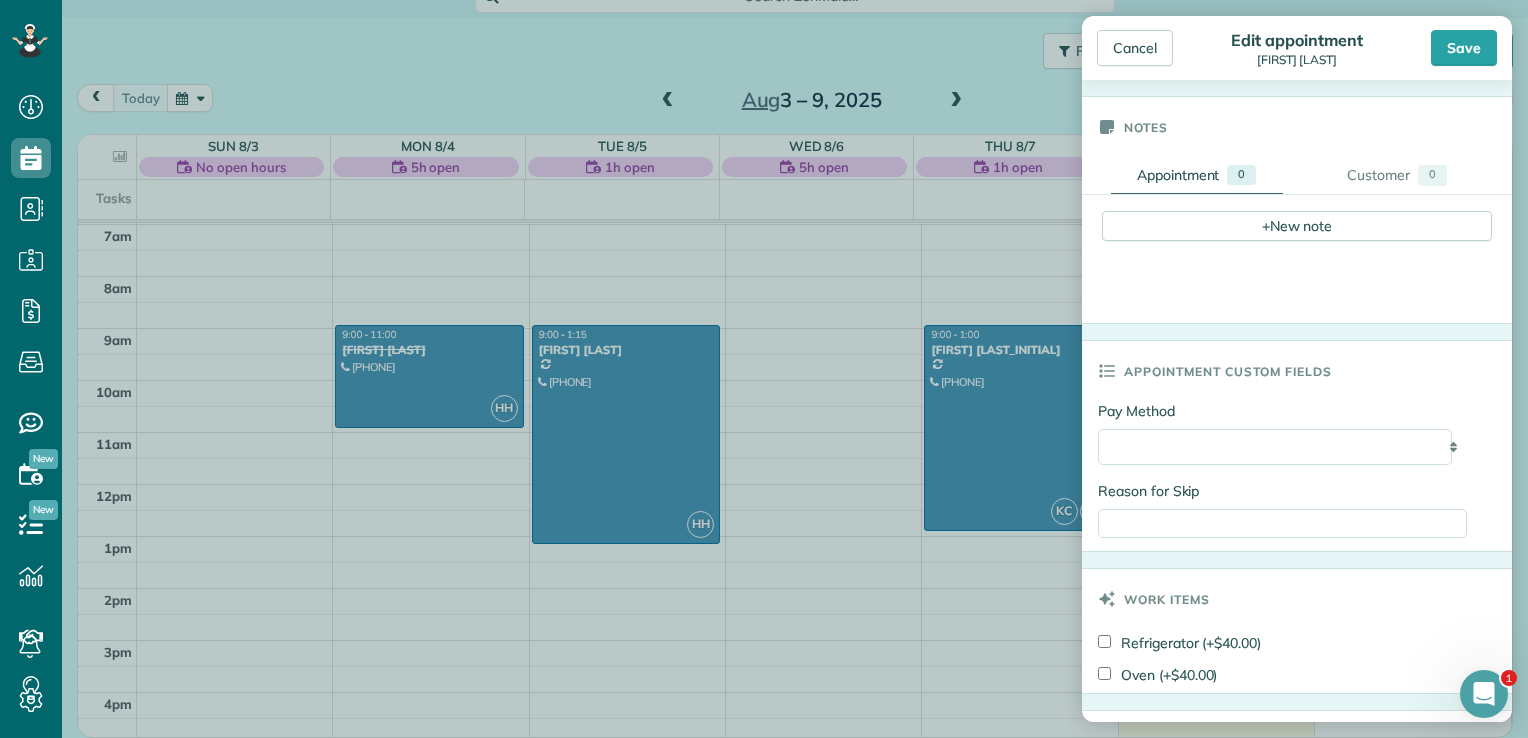 scroll, scrollTop: 522, scrollLeft: 0, axis: vertical 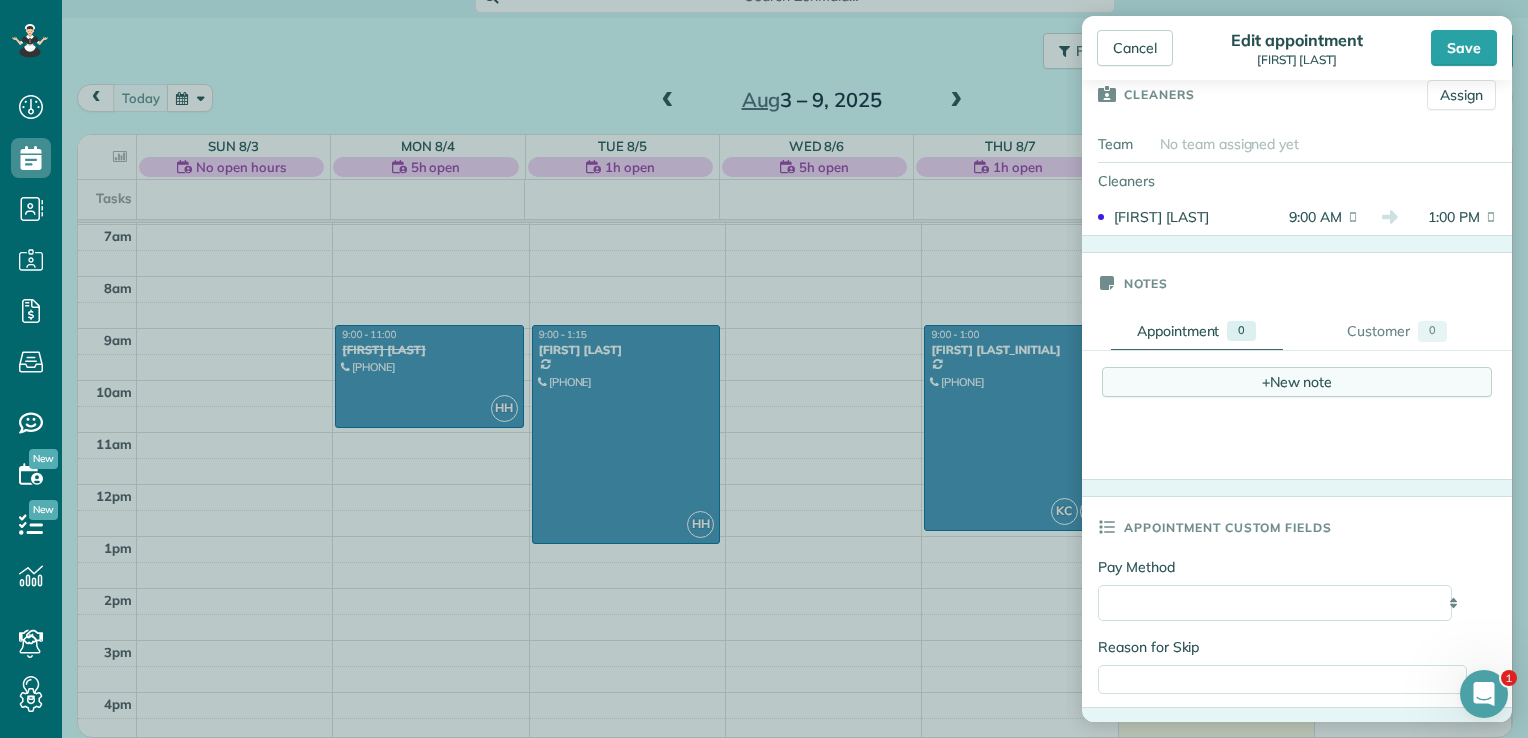 click on "+
New note" at bounding box center [1297, 382] 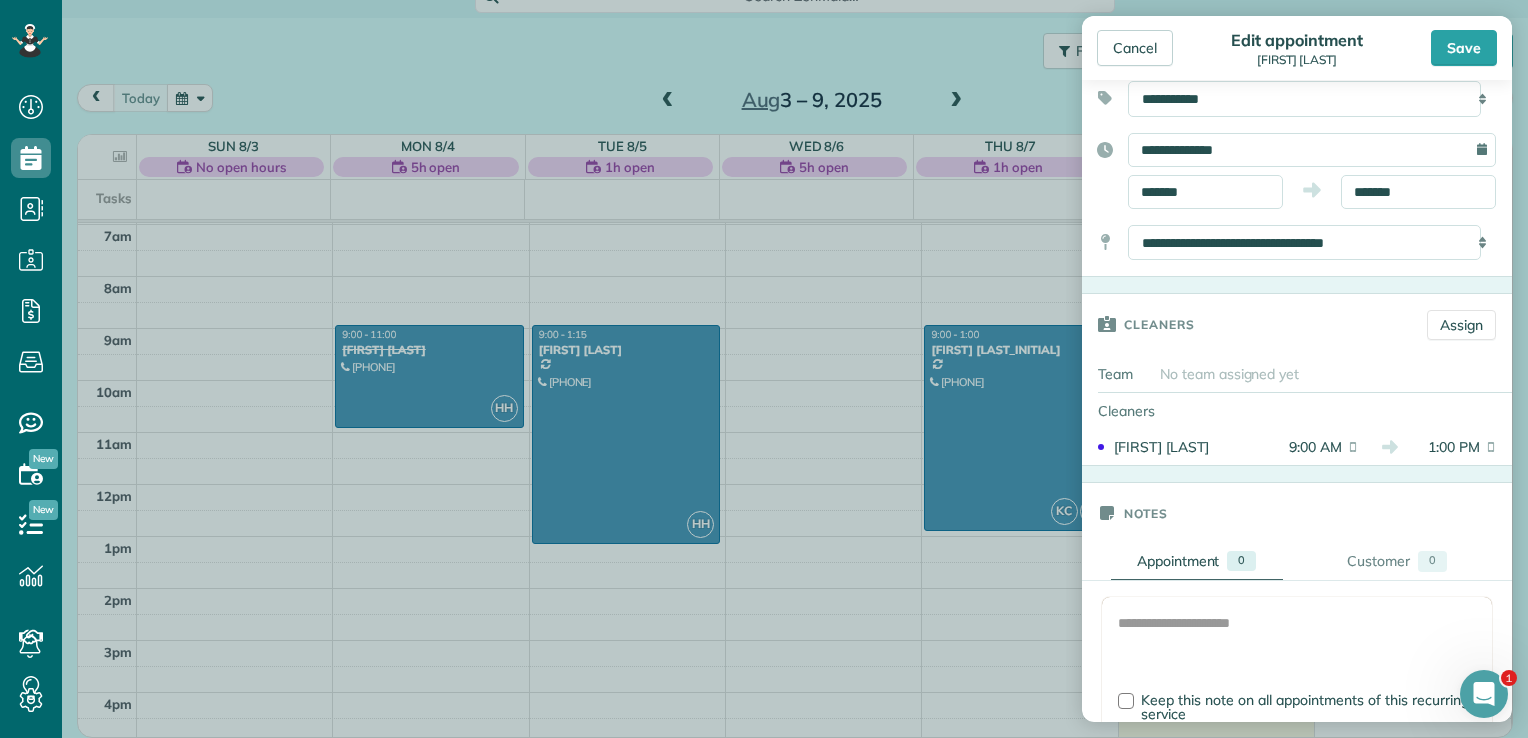 scroll, scrollTop: 0, scrollLeft: 0, axis: both 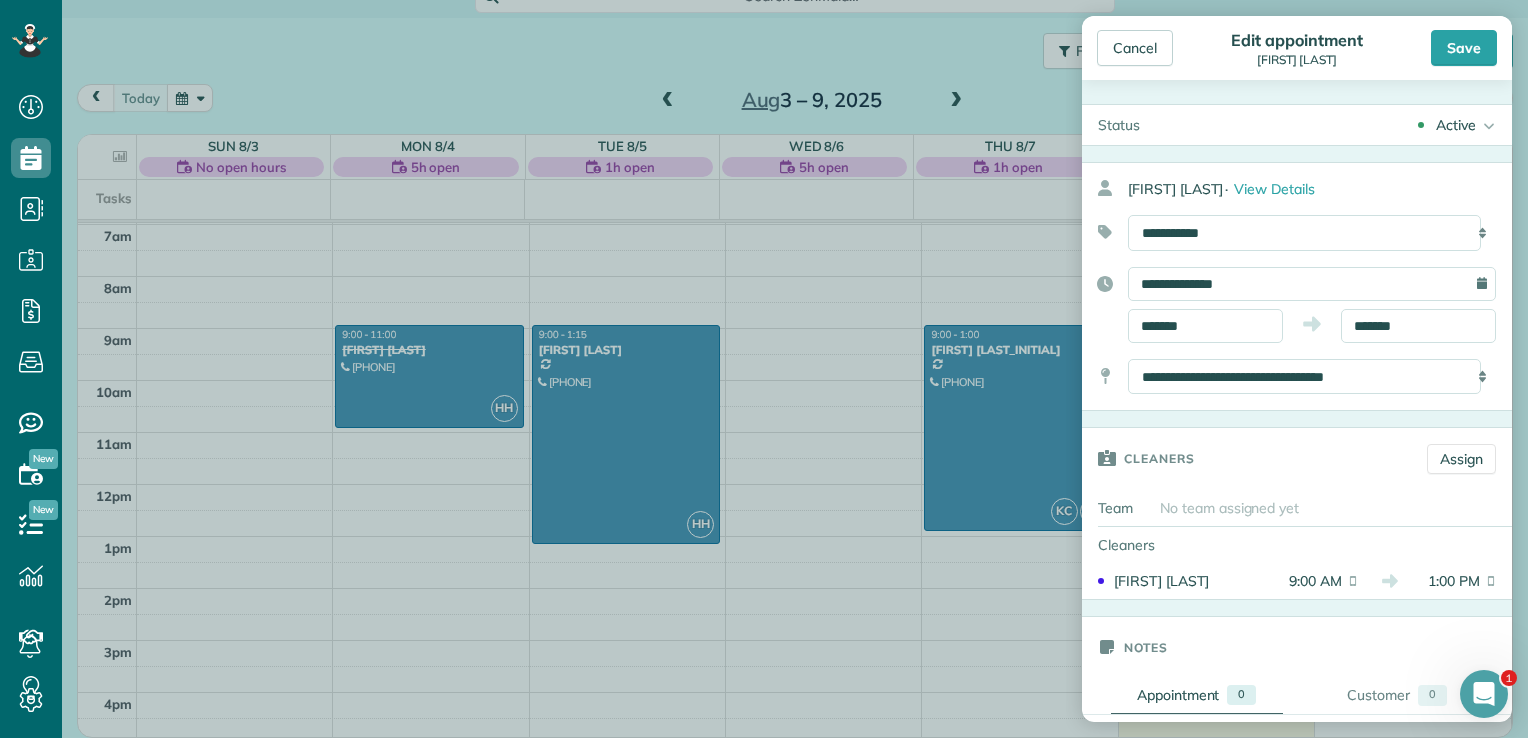 click on "Active" at bounding box center [1456, 125] 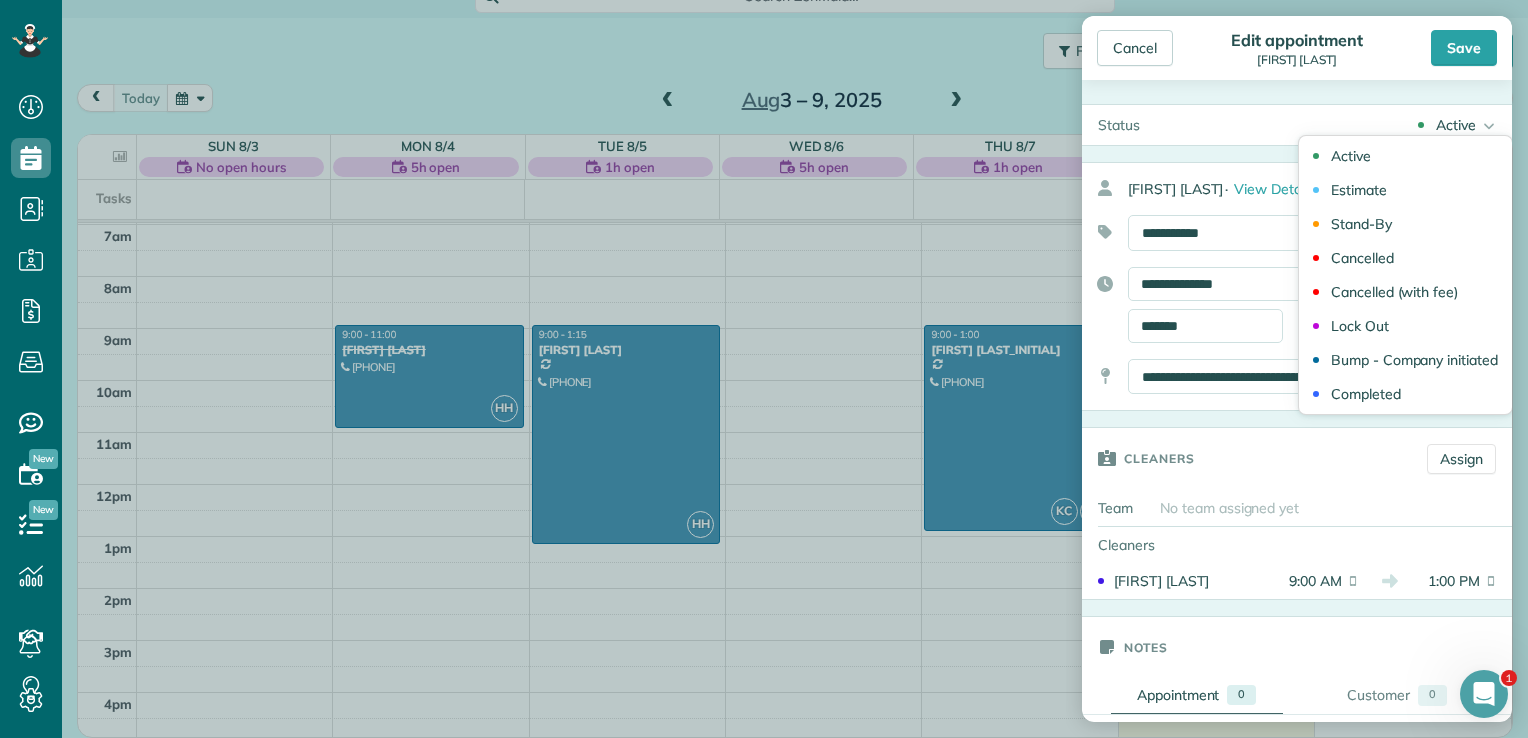 click on "Active" at bounding box center [1456, 125] 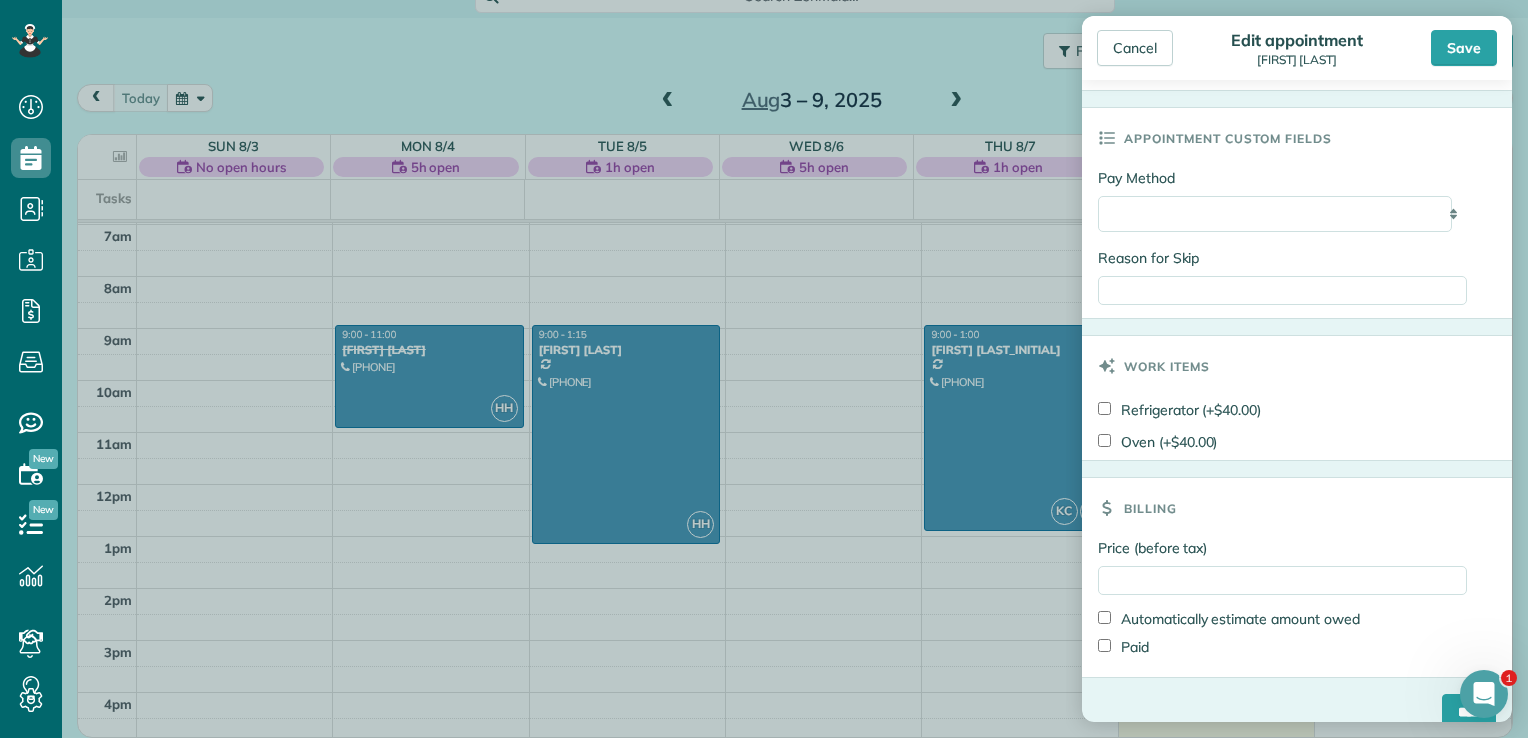 scroll, scrollTop: 1173, scrollLeft: 0, axis: vertical 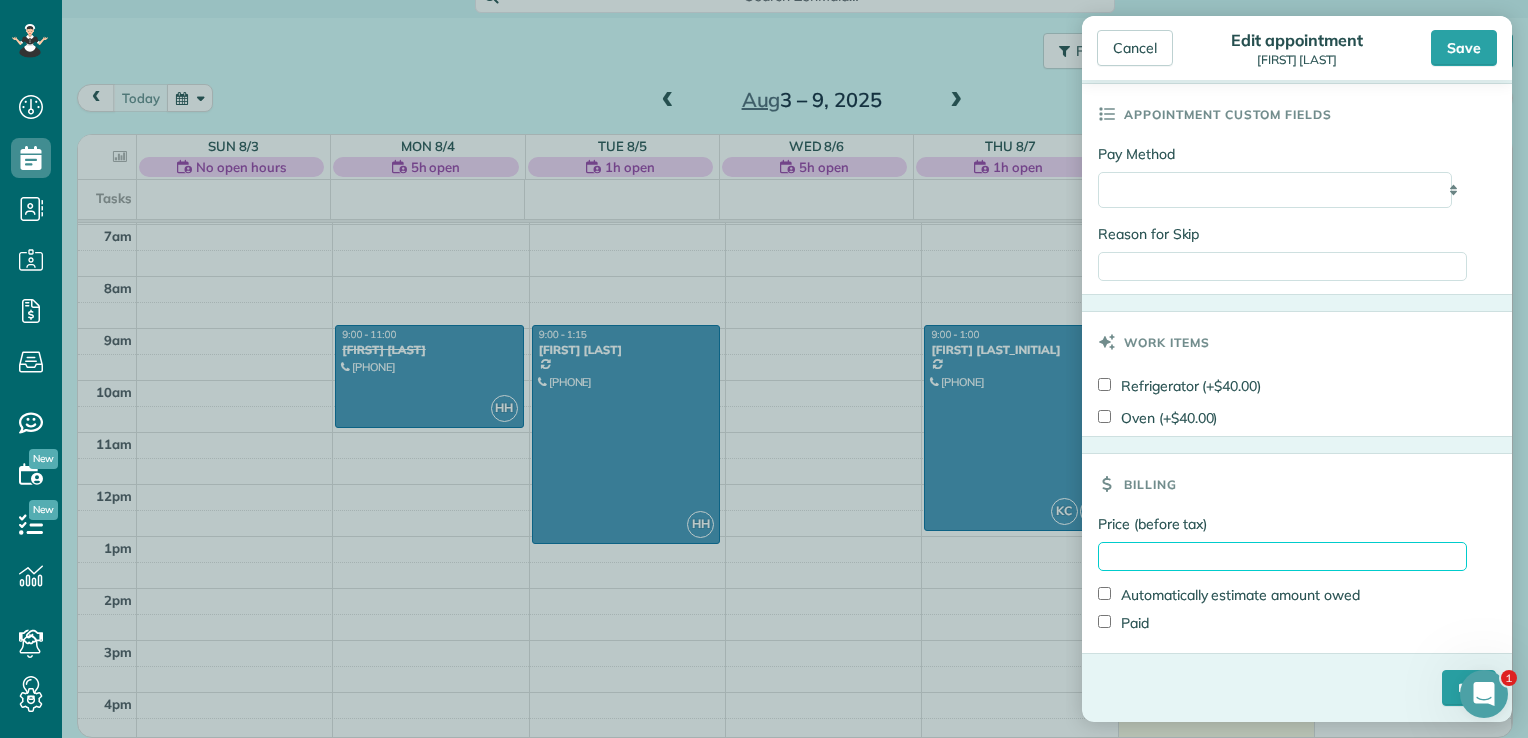 click on "Price (before tax)" at bounding box center (1282, 556) 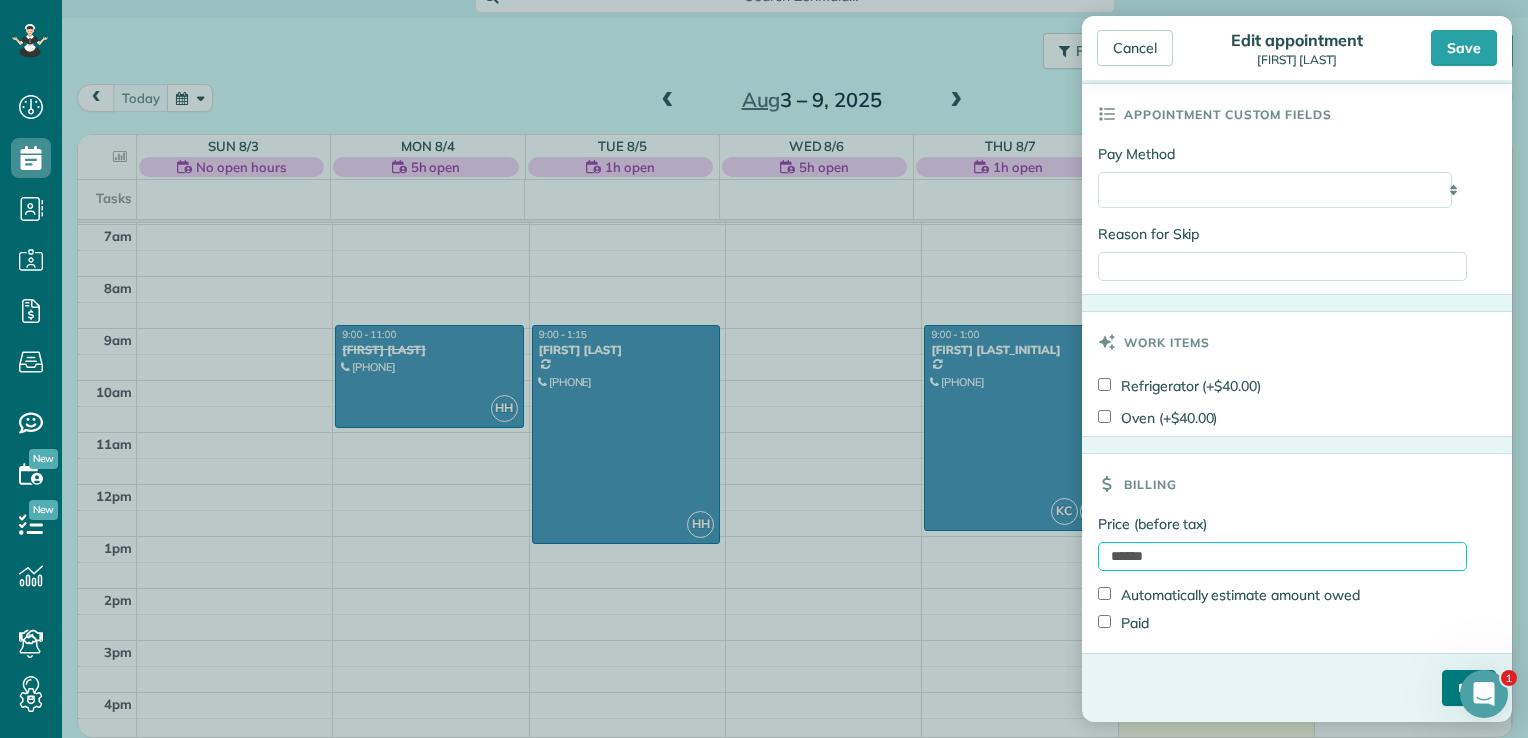 type on "******" 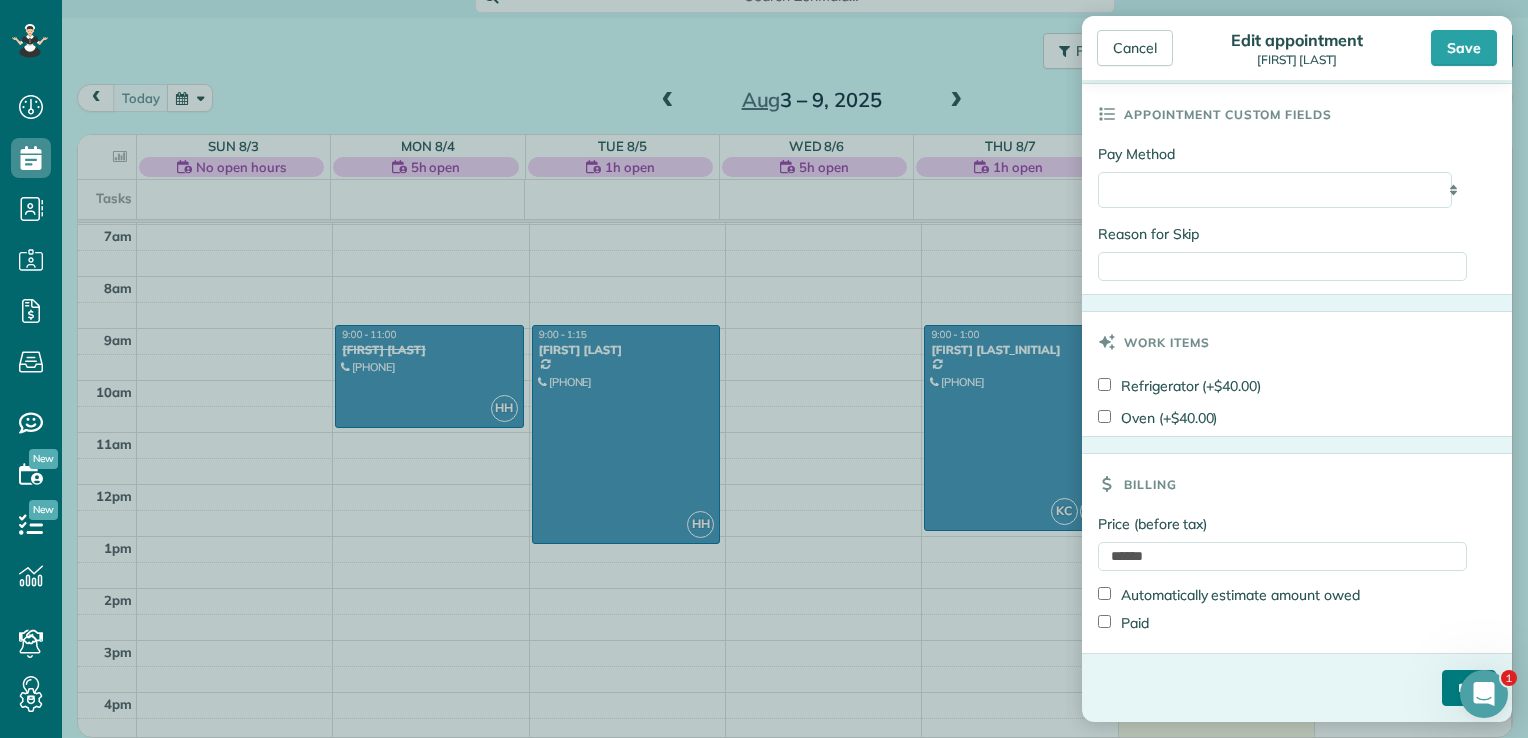 click on "****" at bounding box center (1469, 688) 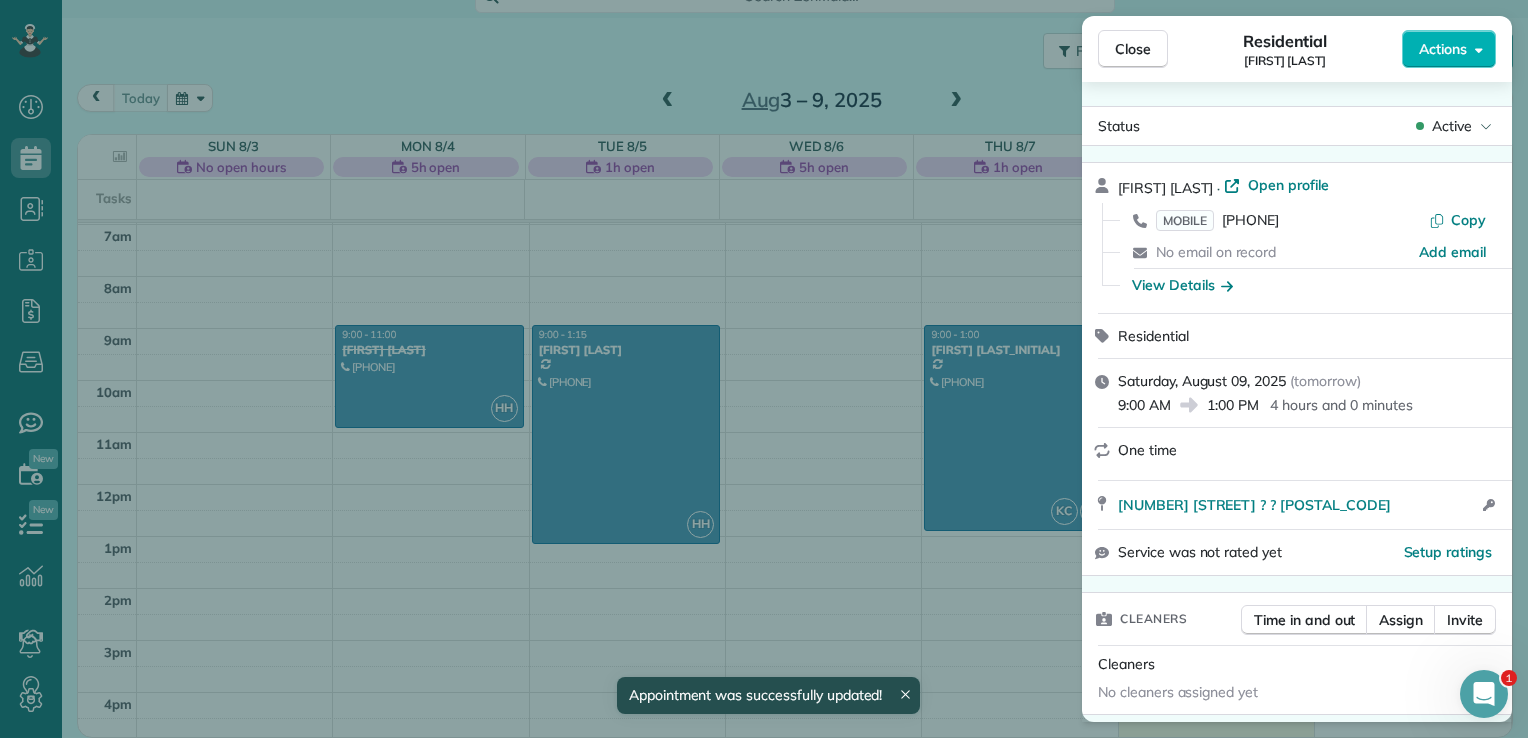 scroll, scrollTop: 139, scrollLeft: 0, axis: vertical 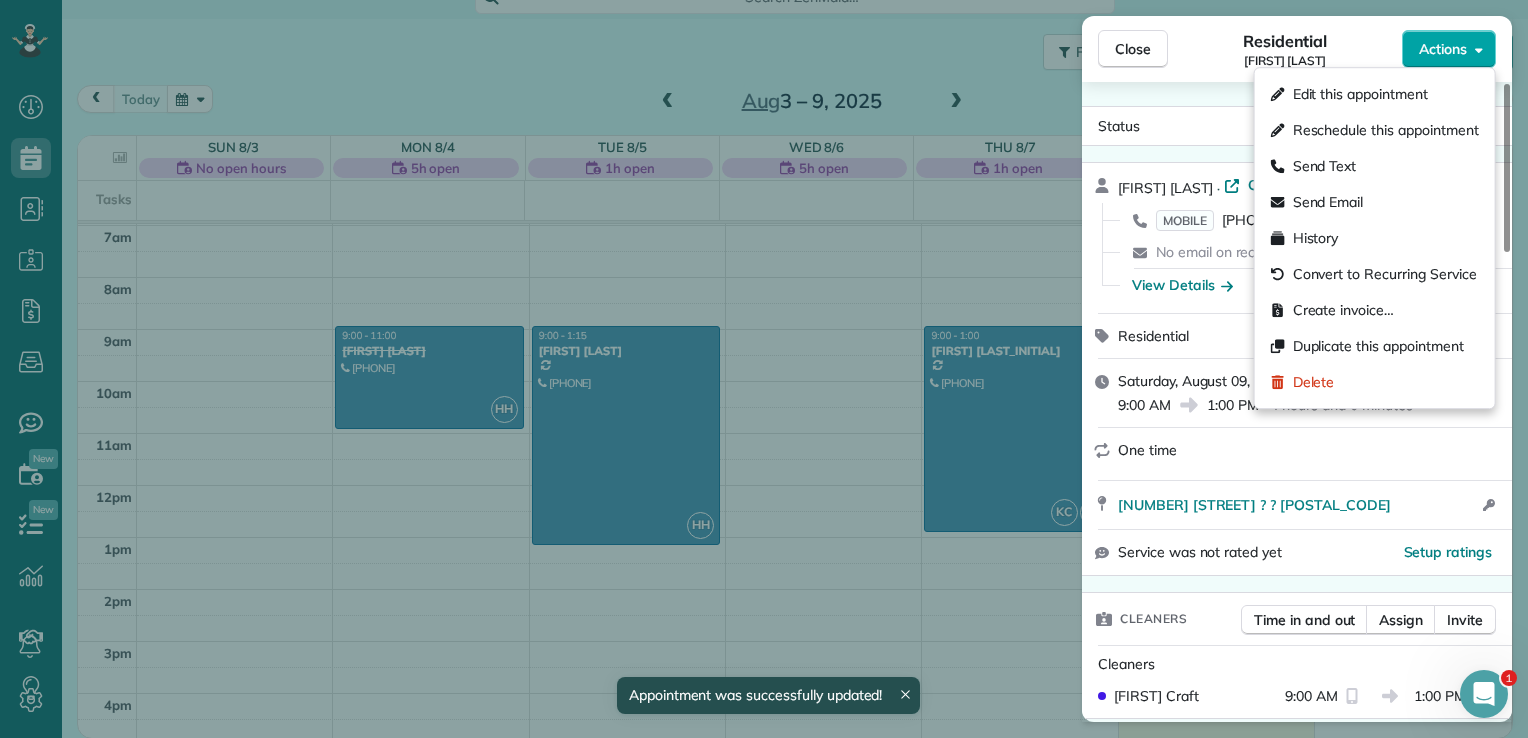 click on "Actions" at bounding box center [1443, 49] 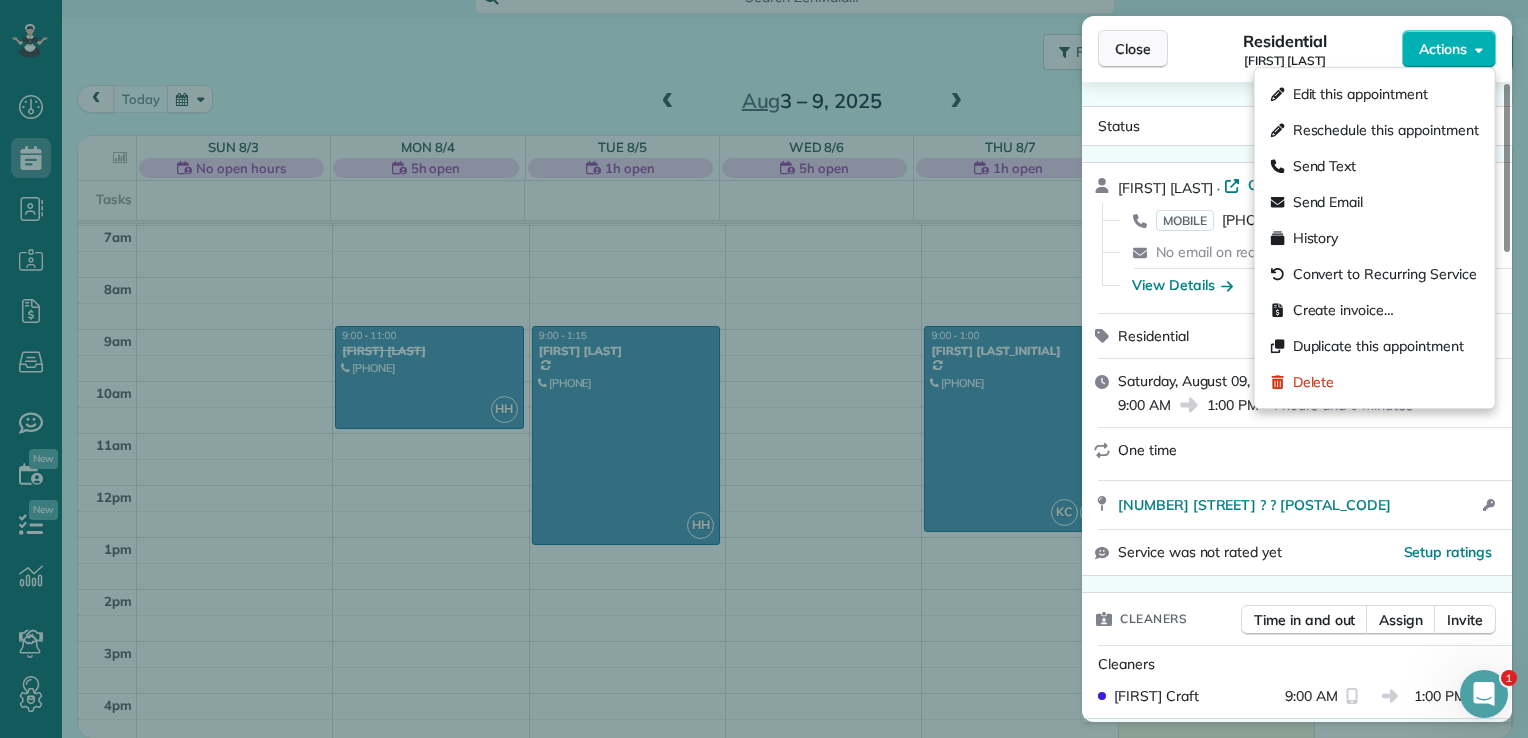 click on "Close" at bounding box center [1133, 49] 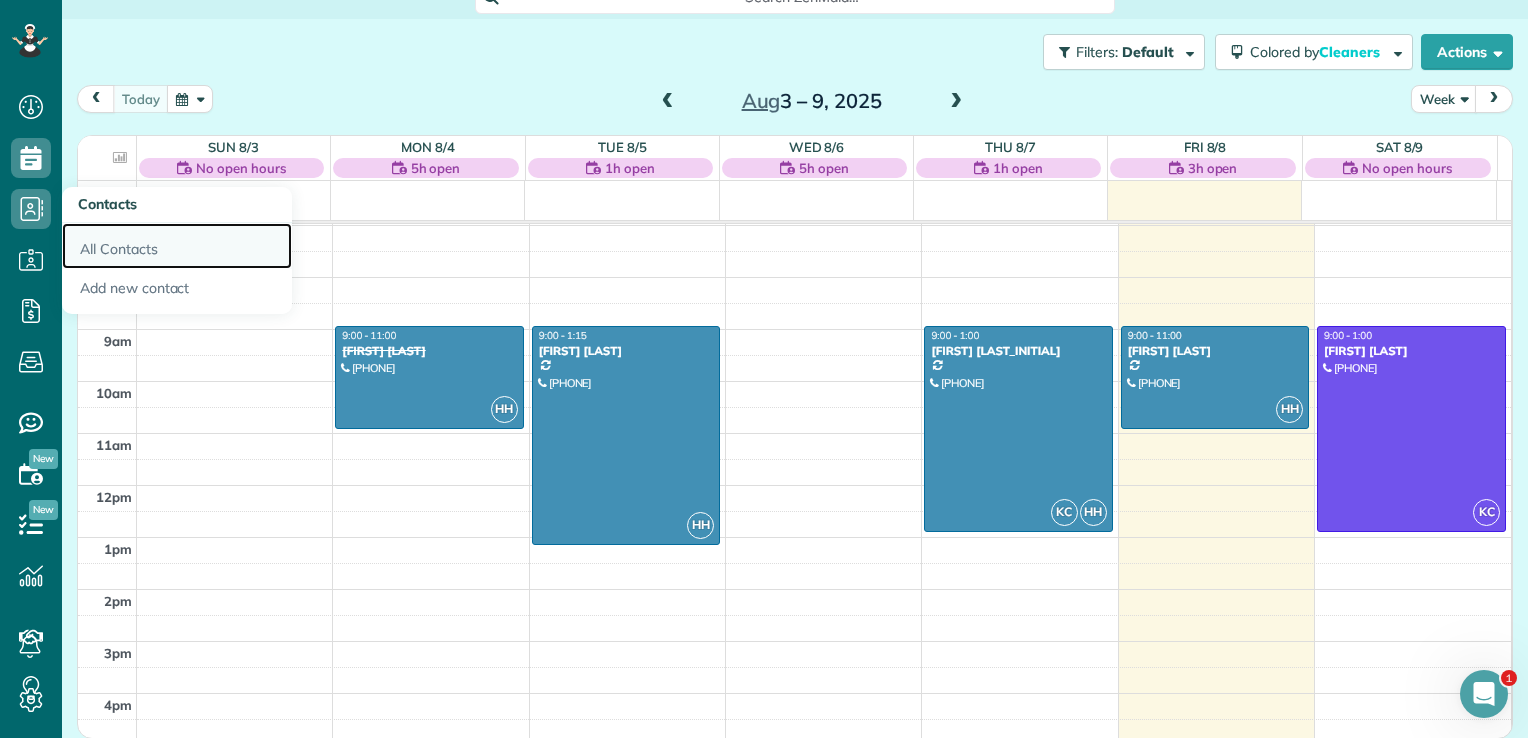 click on "All Contacts" at bounding box center [177, 246] 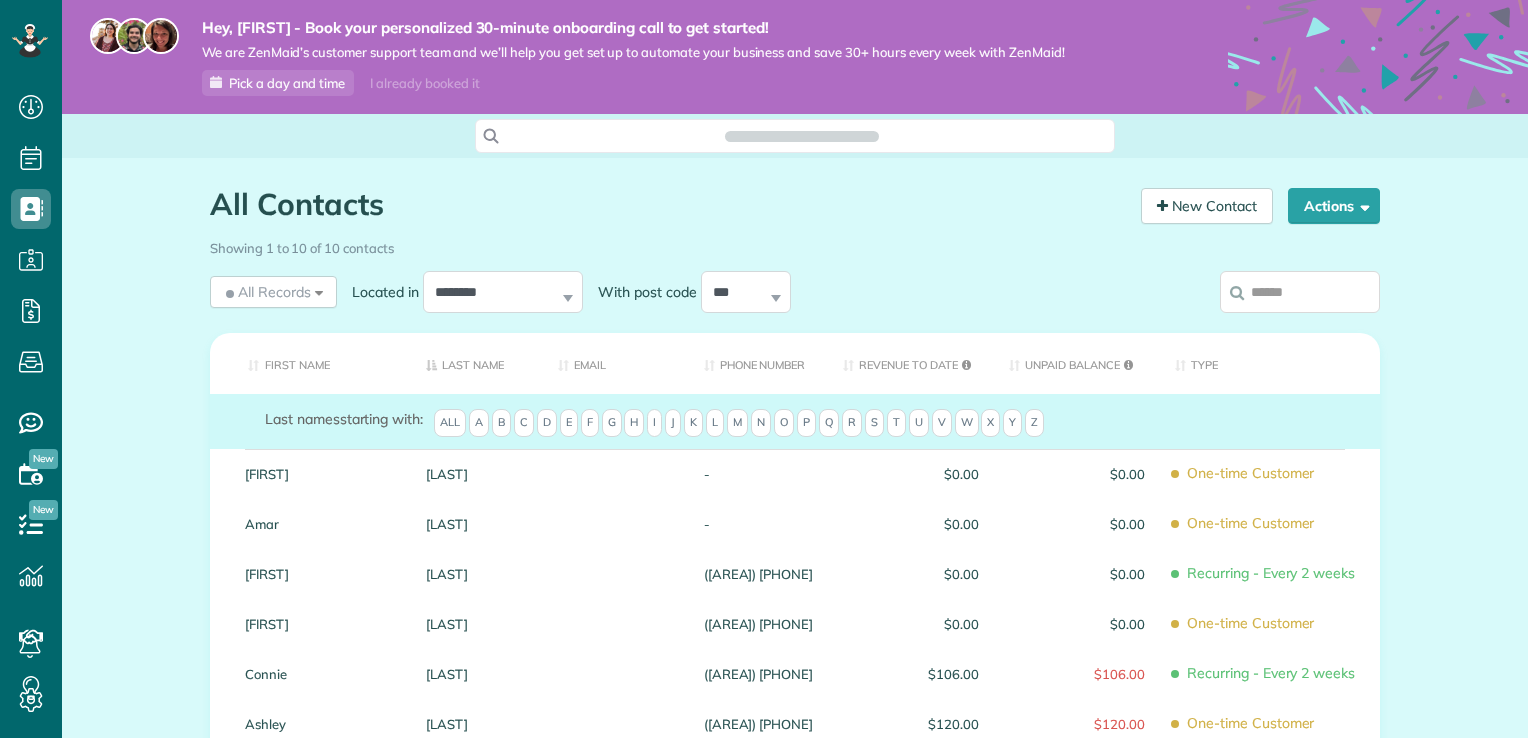 scroll, scrollTop: 0, scrollLeft: 0, axis: both 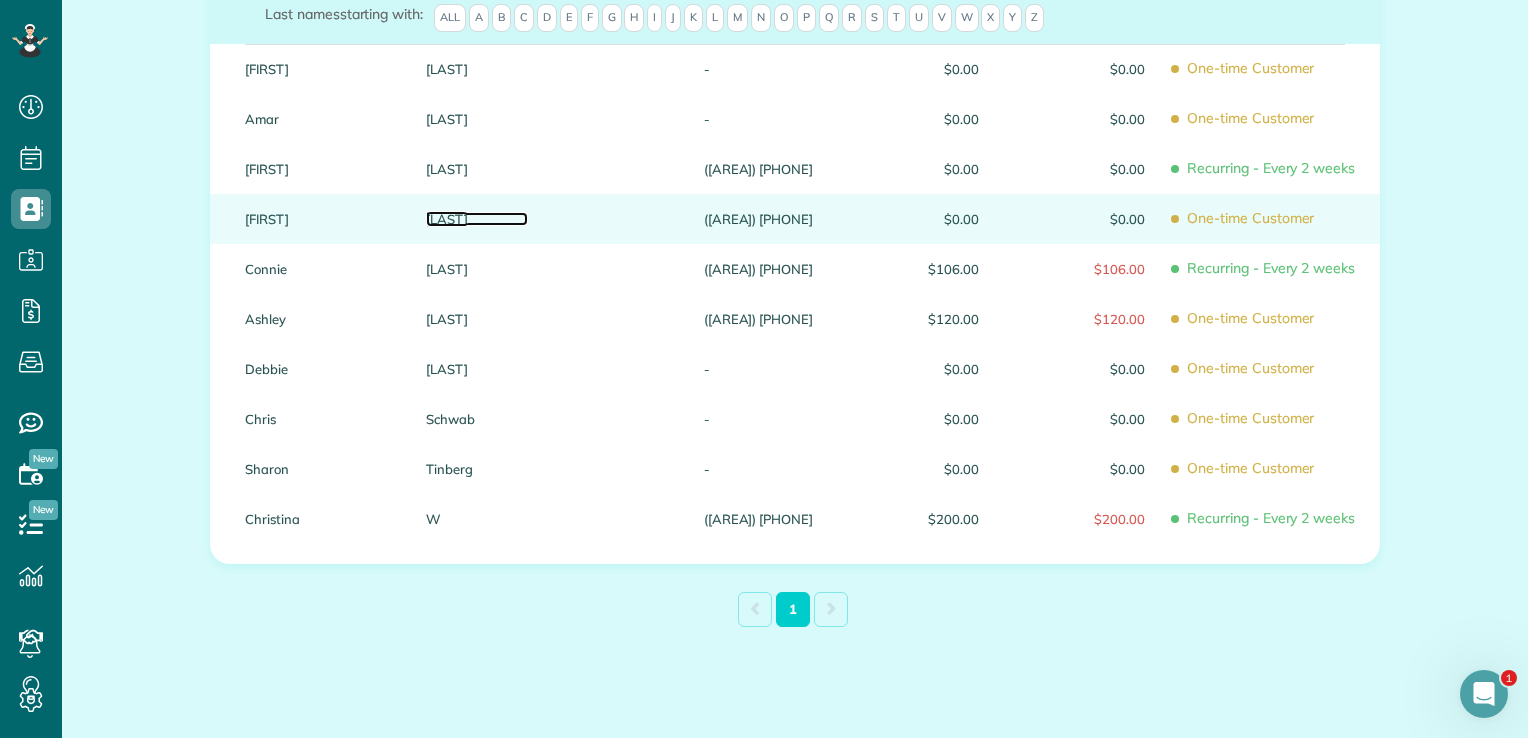 click on "[LAST]" at bounding box center [476, 219] 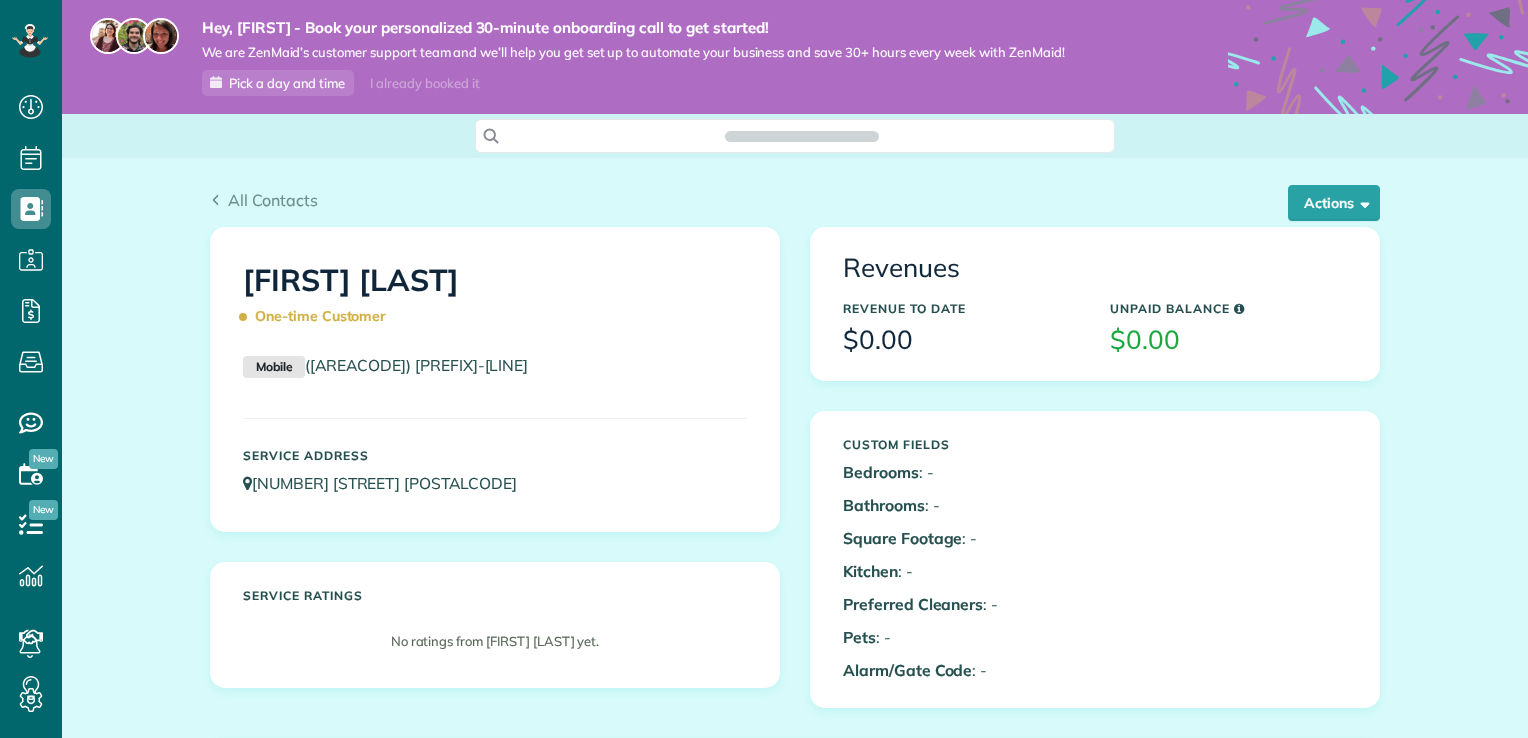 scroll, scrollTop: 0, scrollLeft: 0, axis: both 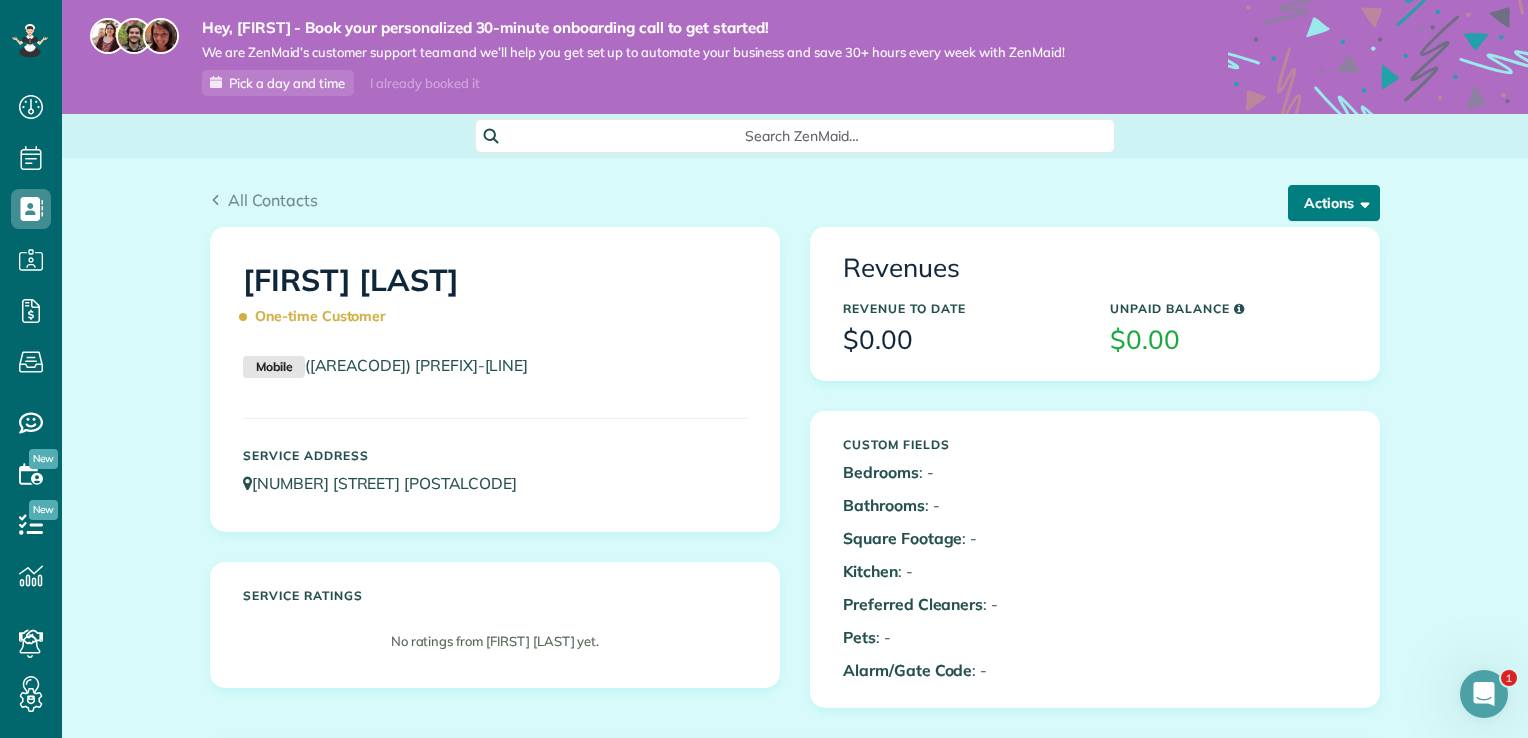 click on "Actions" at bounding box center [1334, 203] 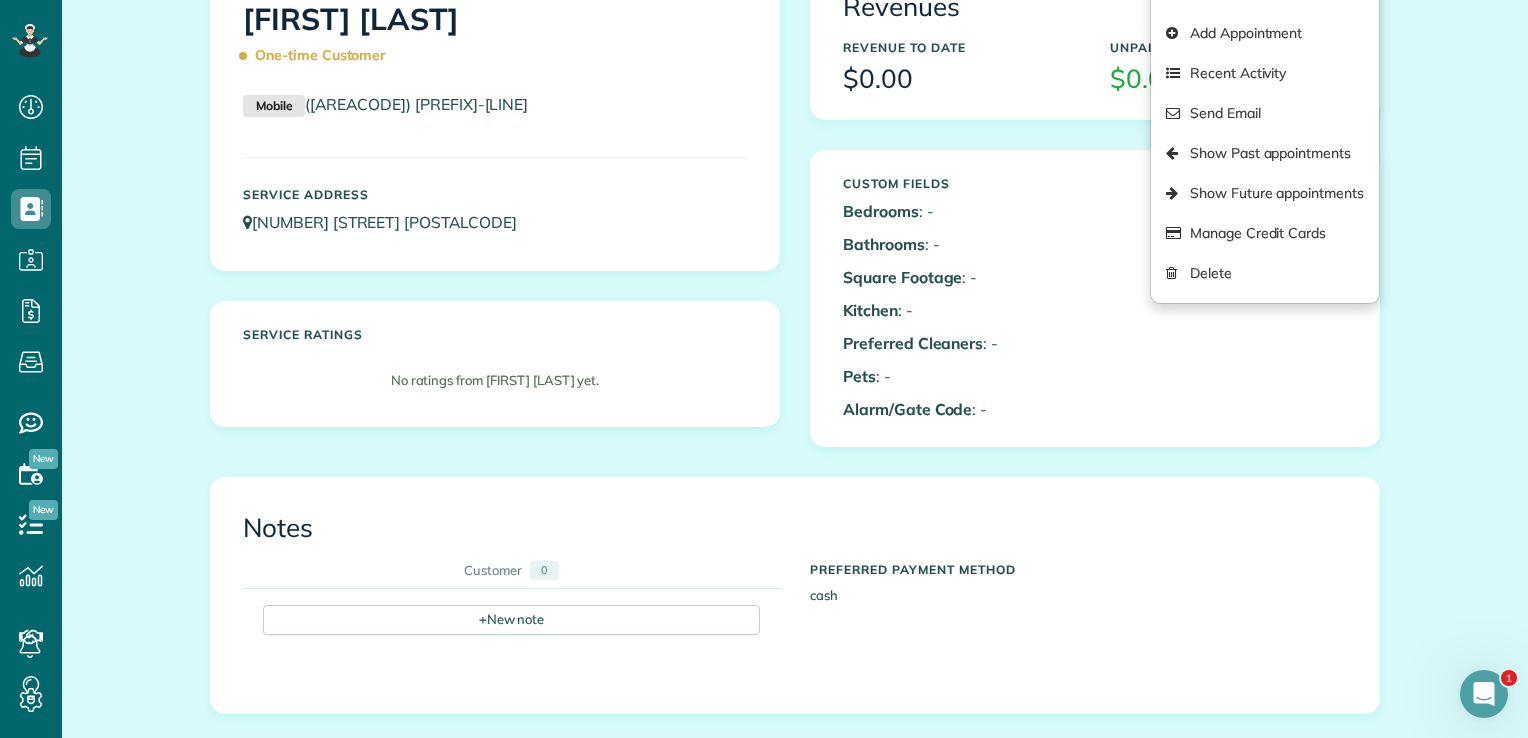 scroll, scrollTop: 356, scrollLeft: 0, axis: vertical 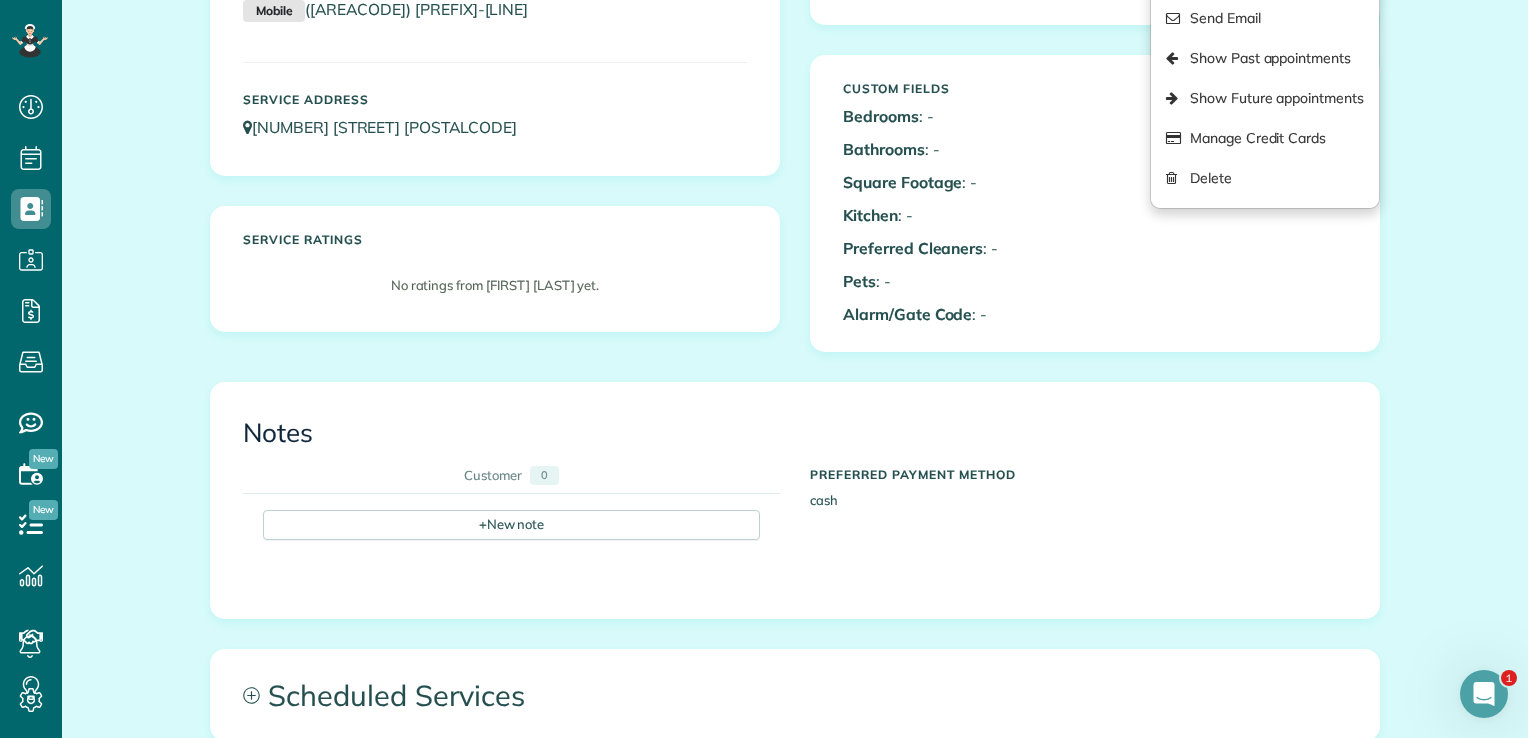 click on "All Contacts
Actions
Edit
Add Appointment
Recent Activity
Send Email
Show Past appointments
Show Future appointments
Manage Credit Cards
Delete" at bounding box center (795, 559) 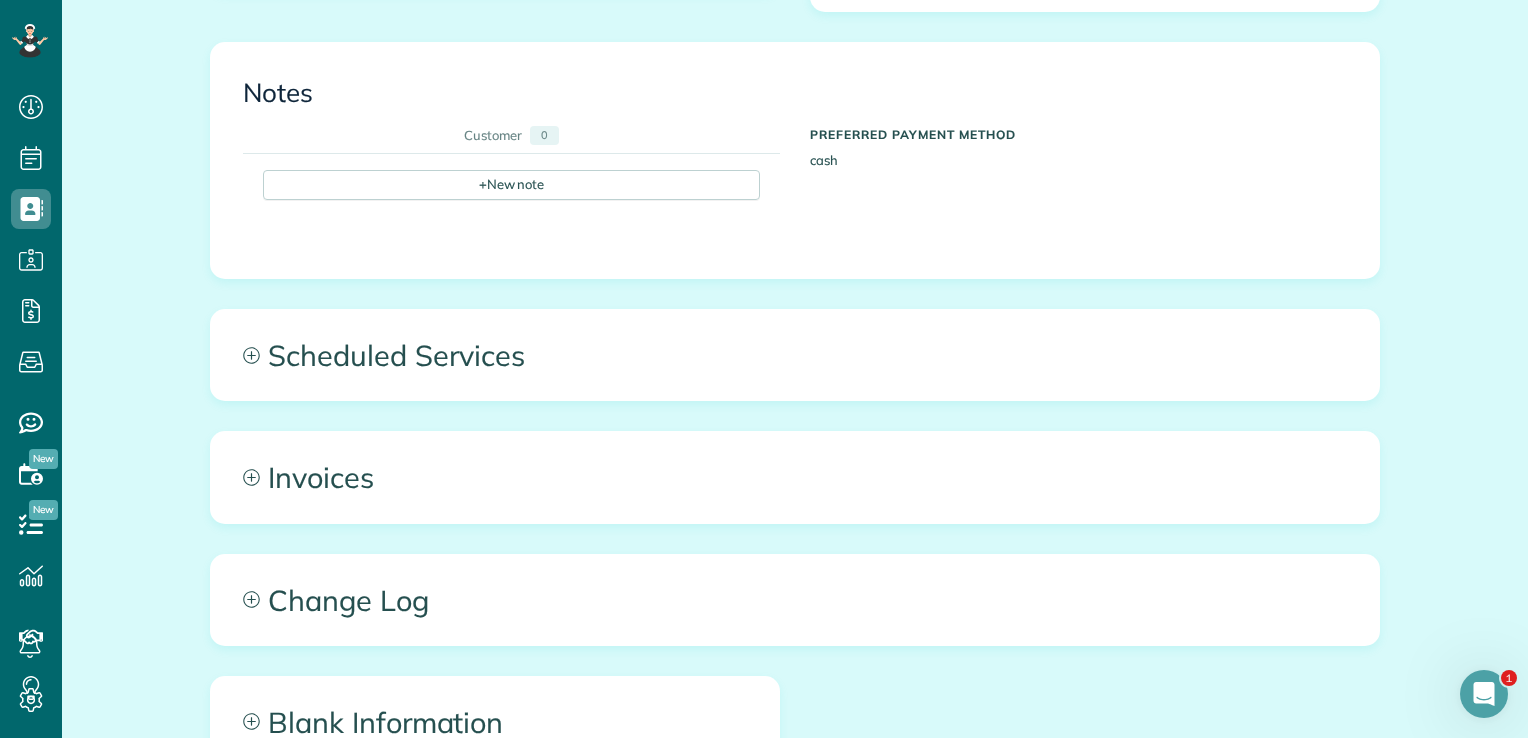 scroll, scrollTop: 708, scrollLeft: 0, axis: vertical 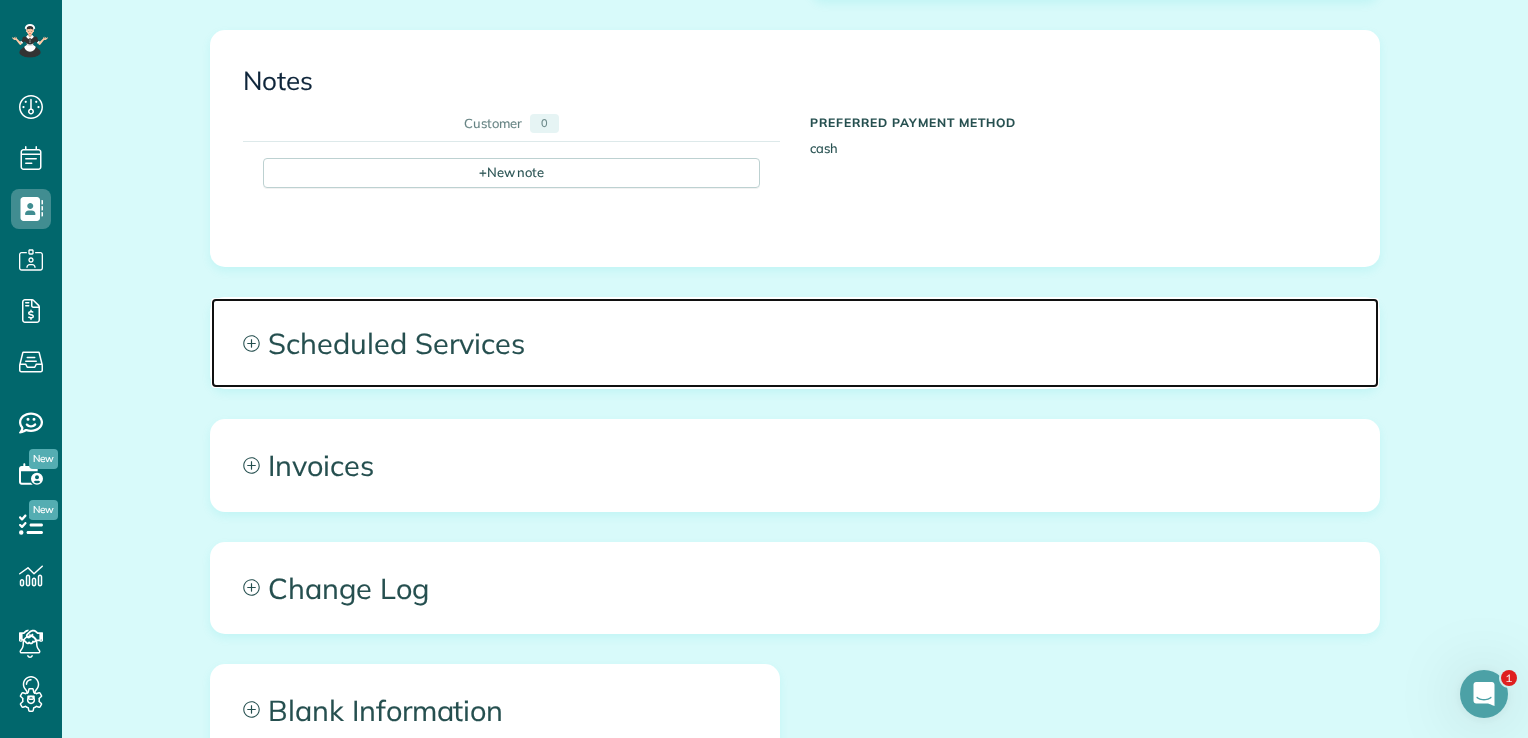 click 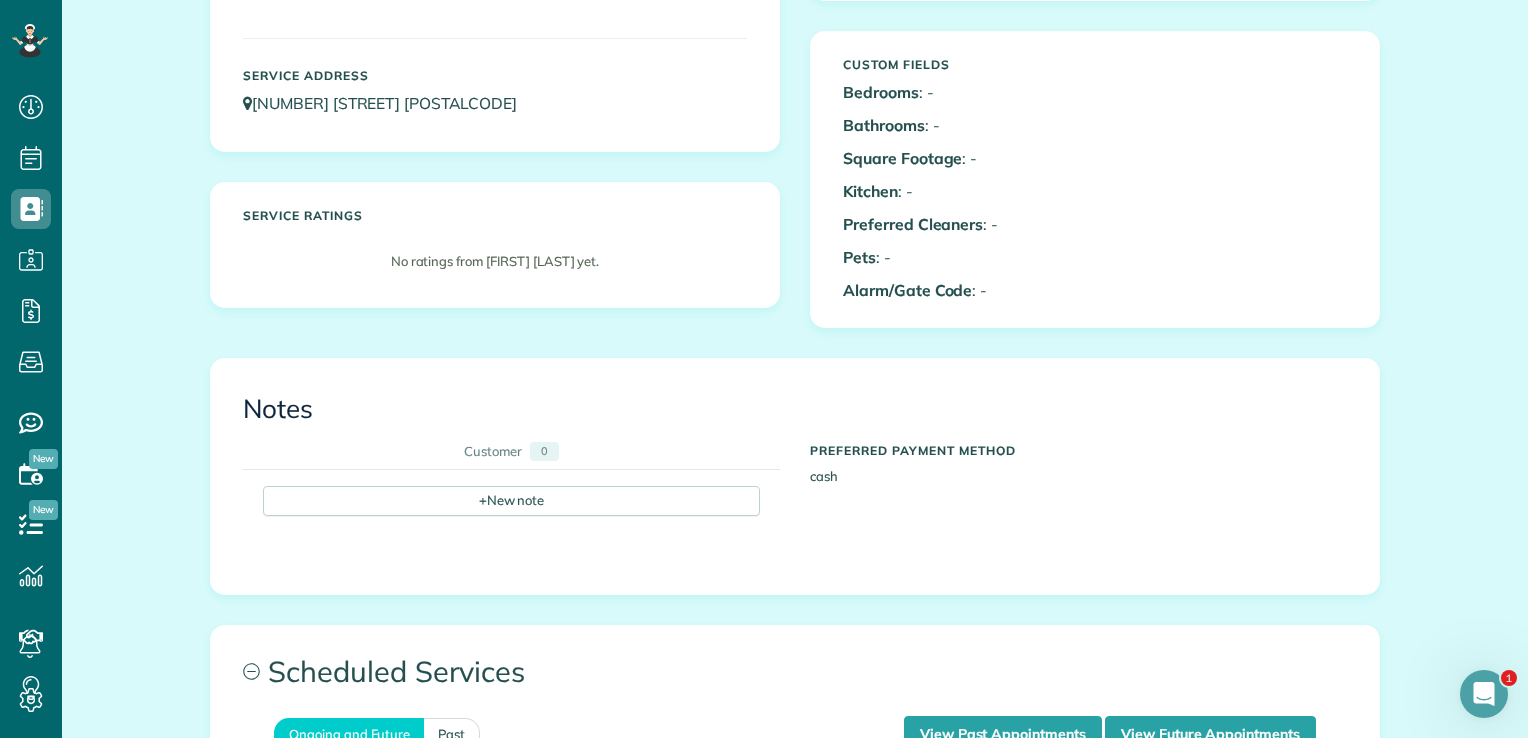 scroll, scrollTop: 19, scrollLeft: 0, axis: vertical 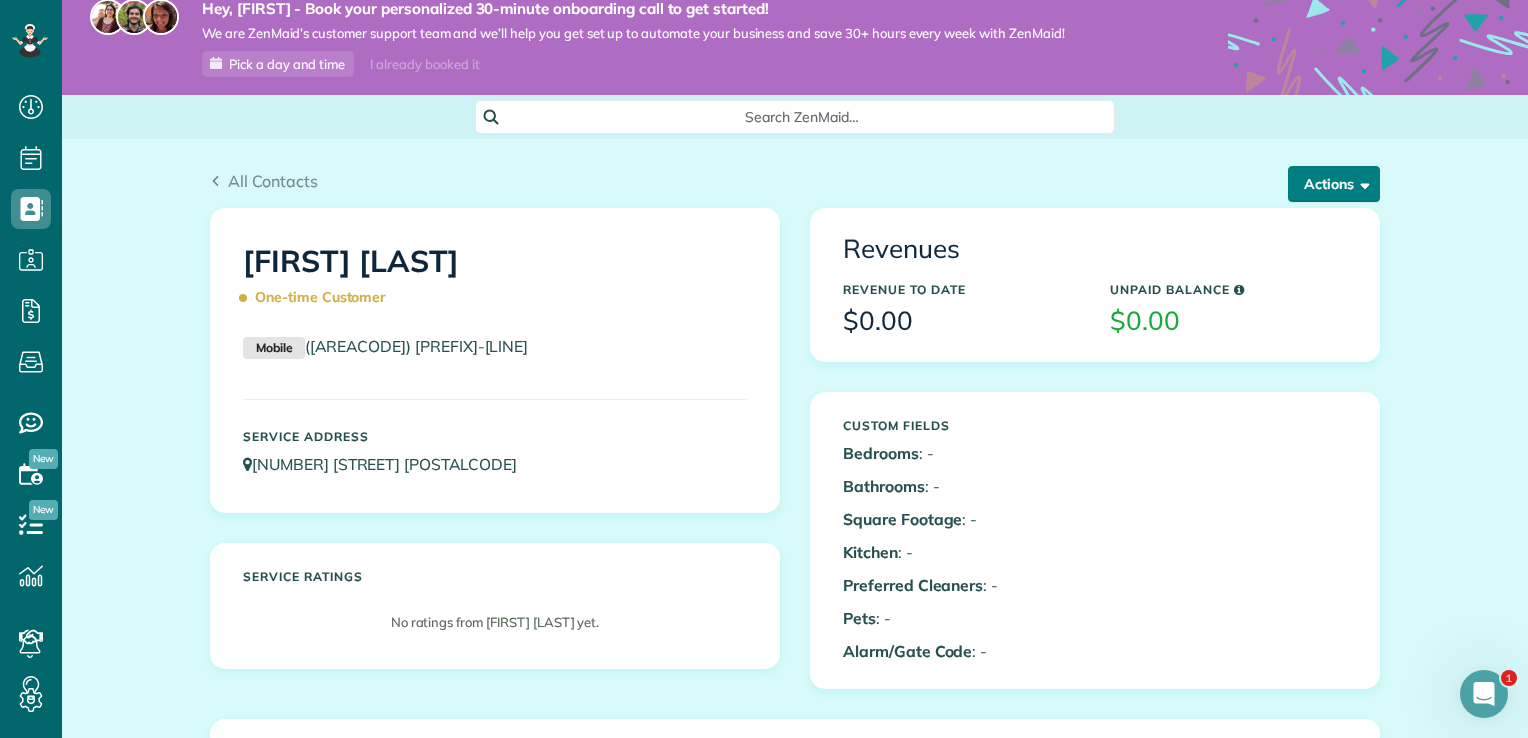click on "Actions" at bounding box center [1334, 184] 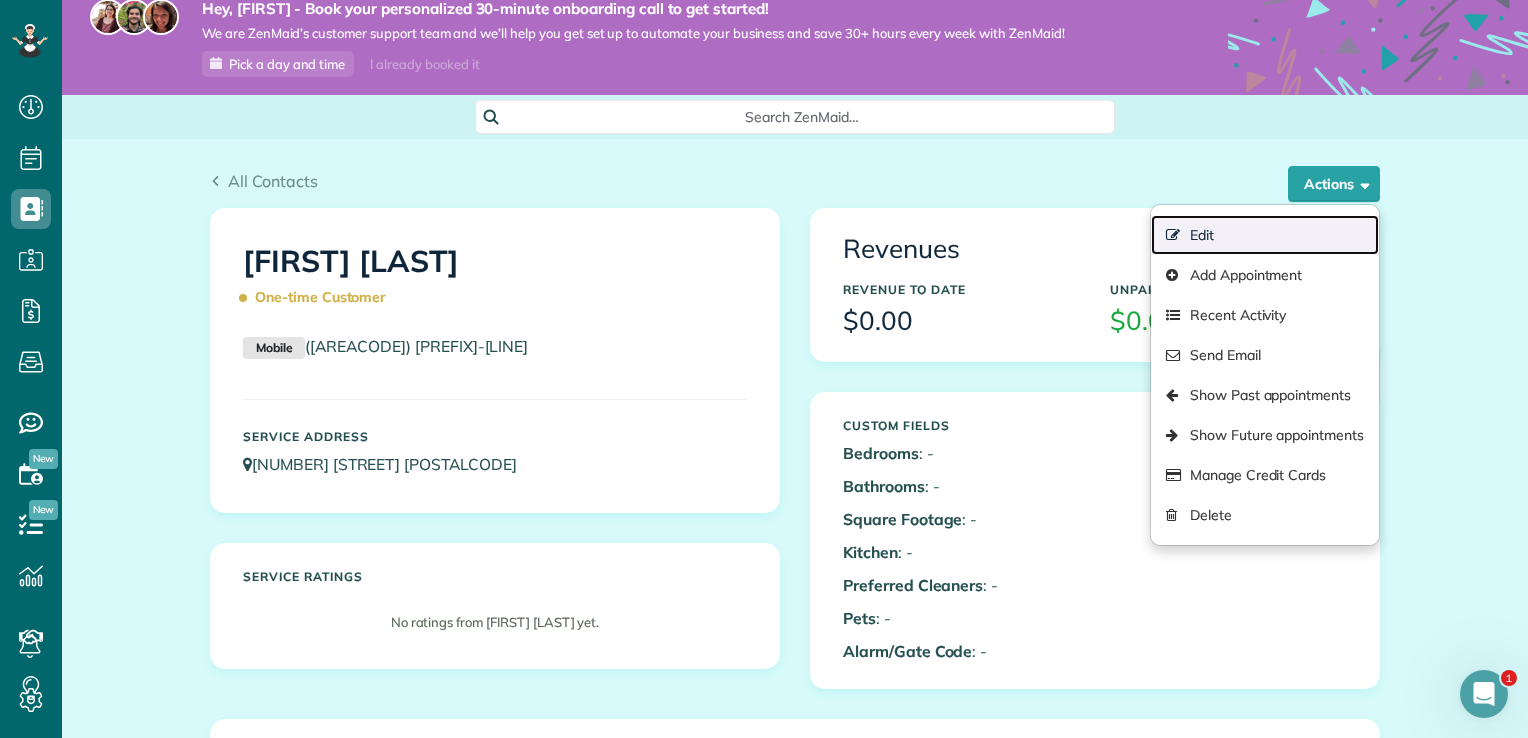click on "Edit" at bounding box center [1265, 235] 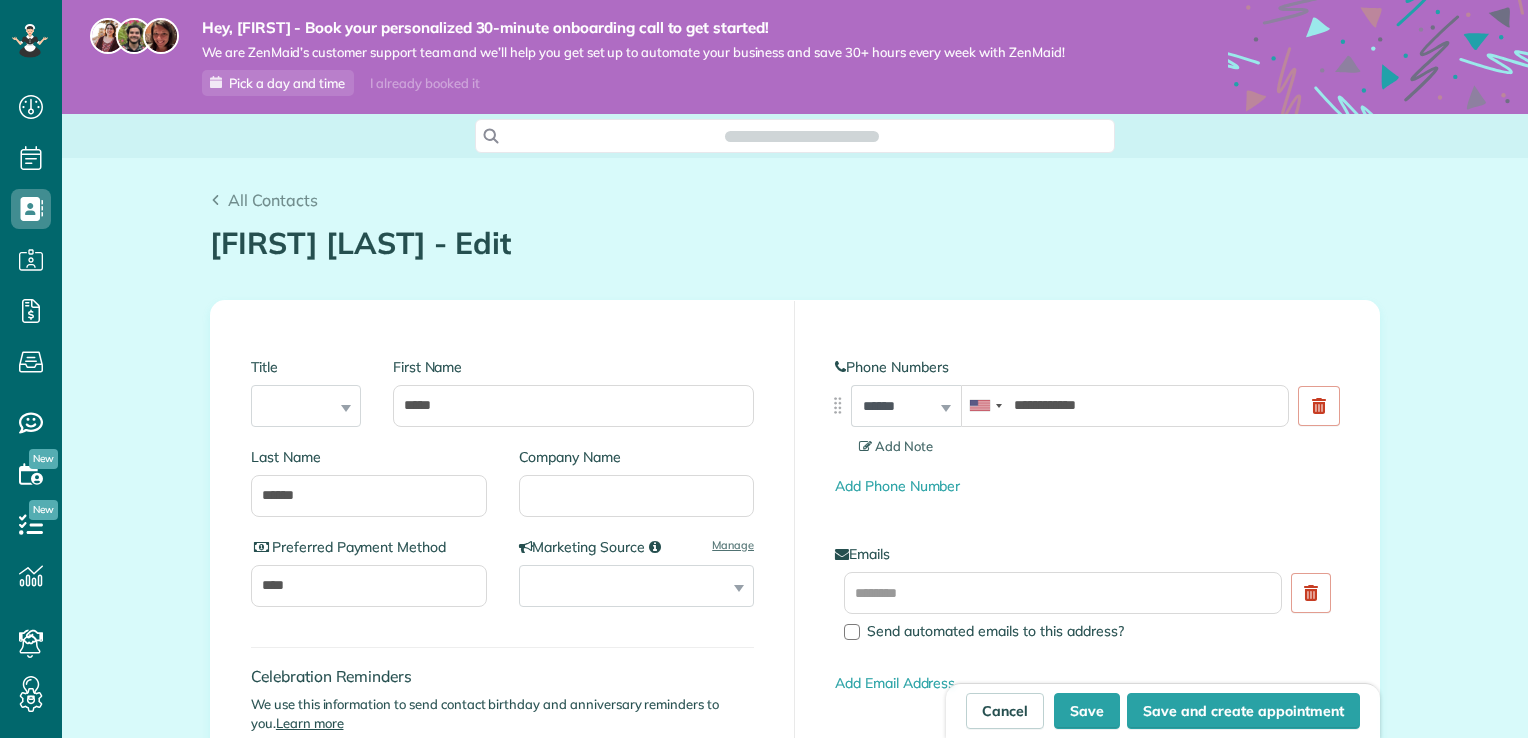 scroll, scrollTop: 0, scrollLeft: 0, axis: both 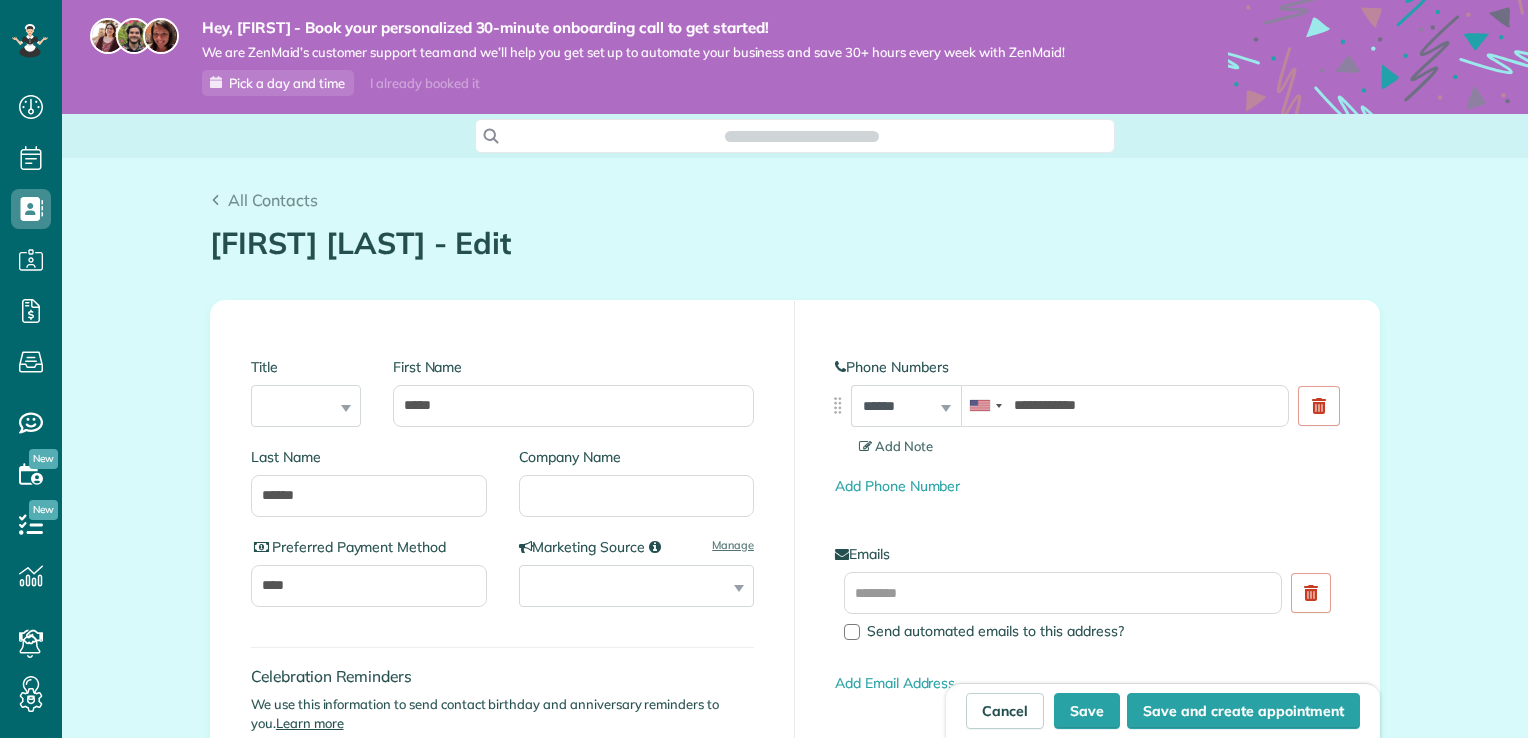 type on "**********" 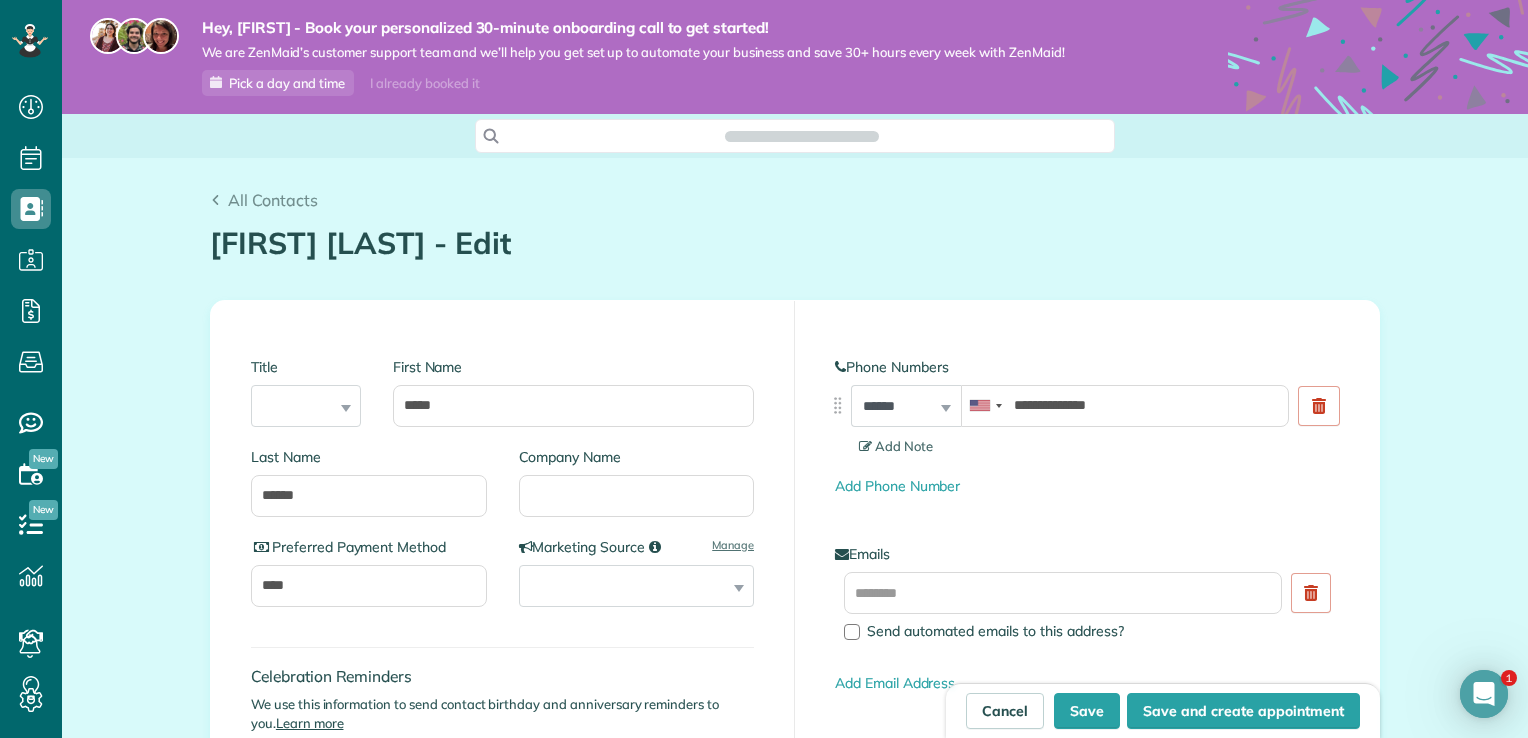 scroll, scrollTop: 0, scrollLeft: 0, axis: both 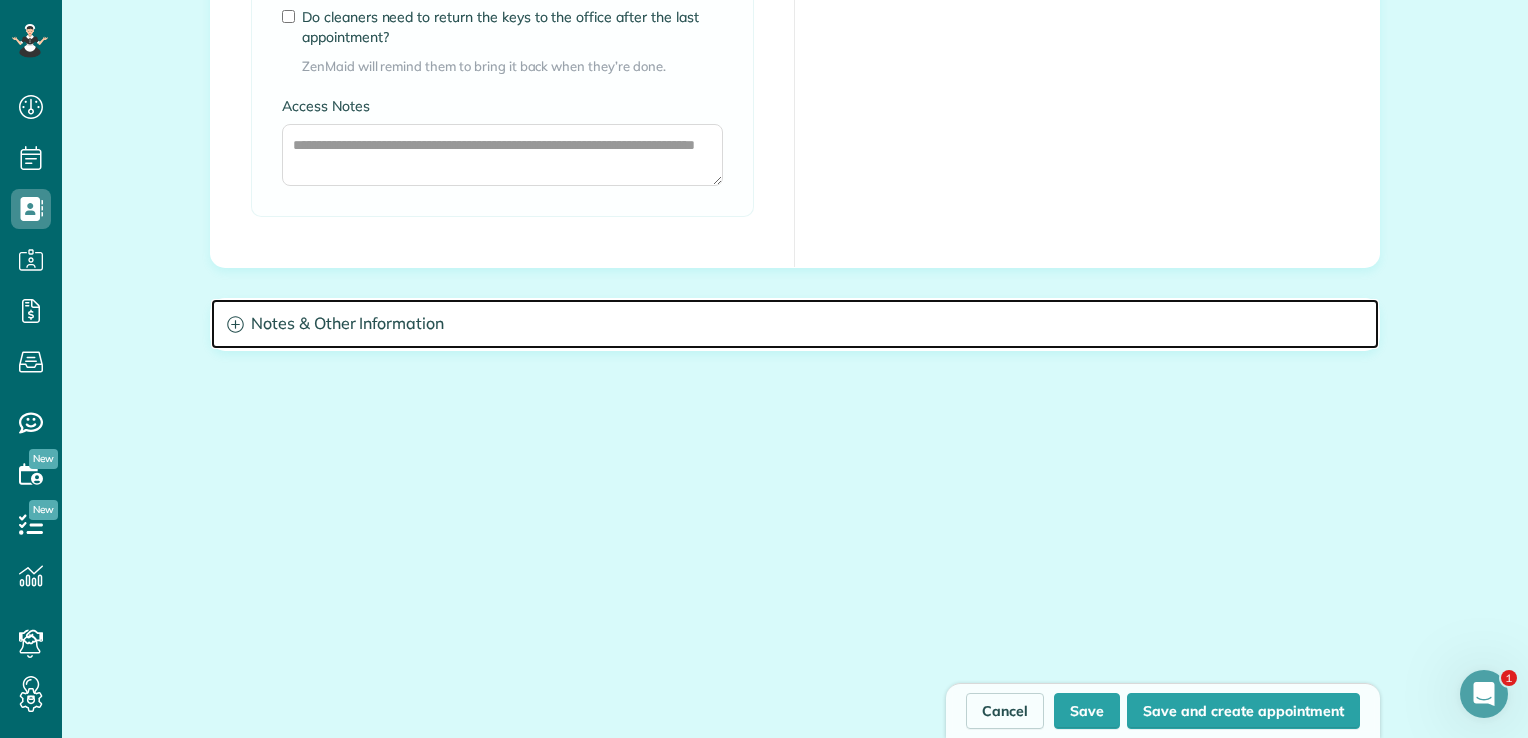 click on "Notes & Other Information" at bounding box center [795, 324] 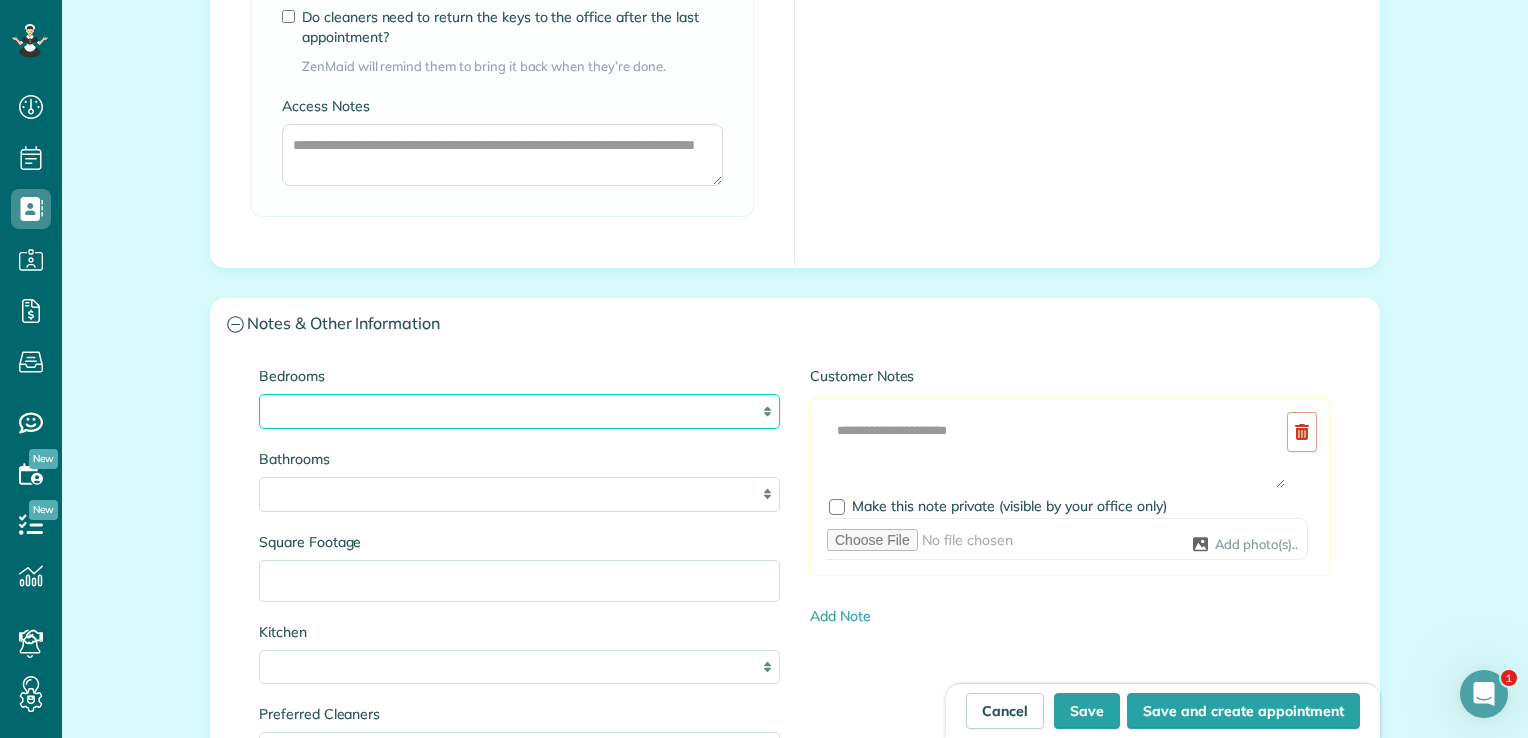 click on "*
*
*
*
**" at bounding box center [519, 411] 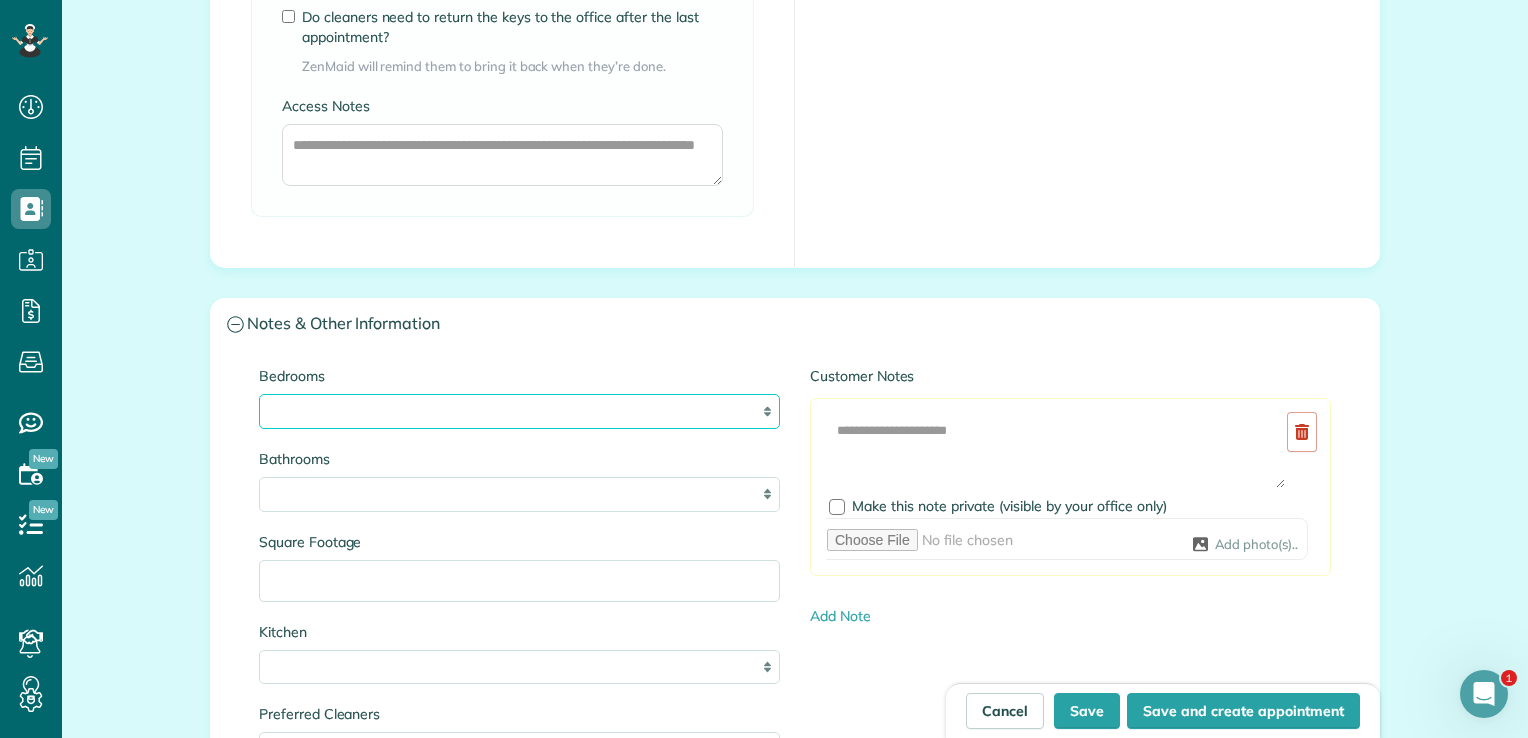 select on "*" 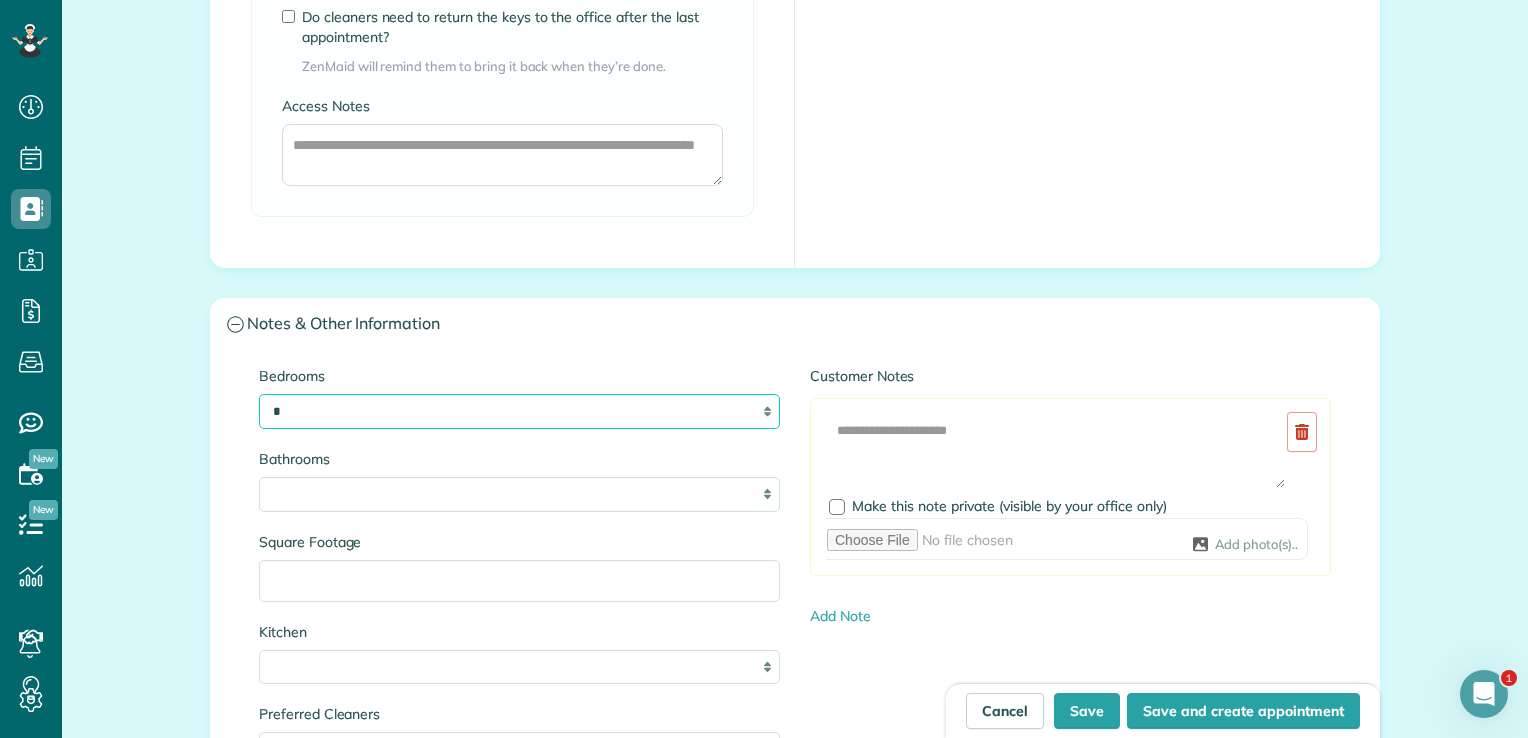 click on "*
*
*
*
**" at bounding box center (519, 411) 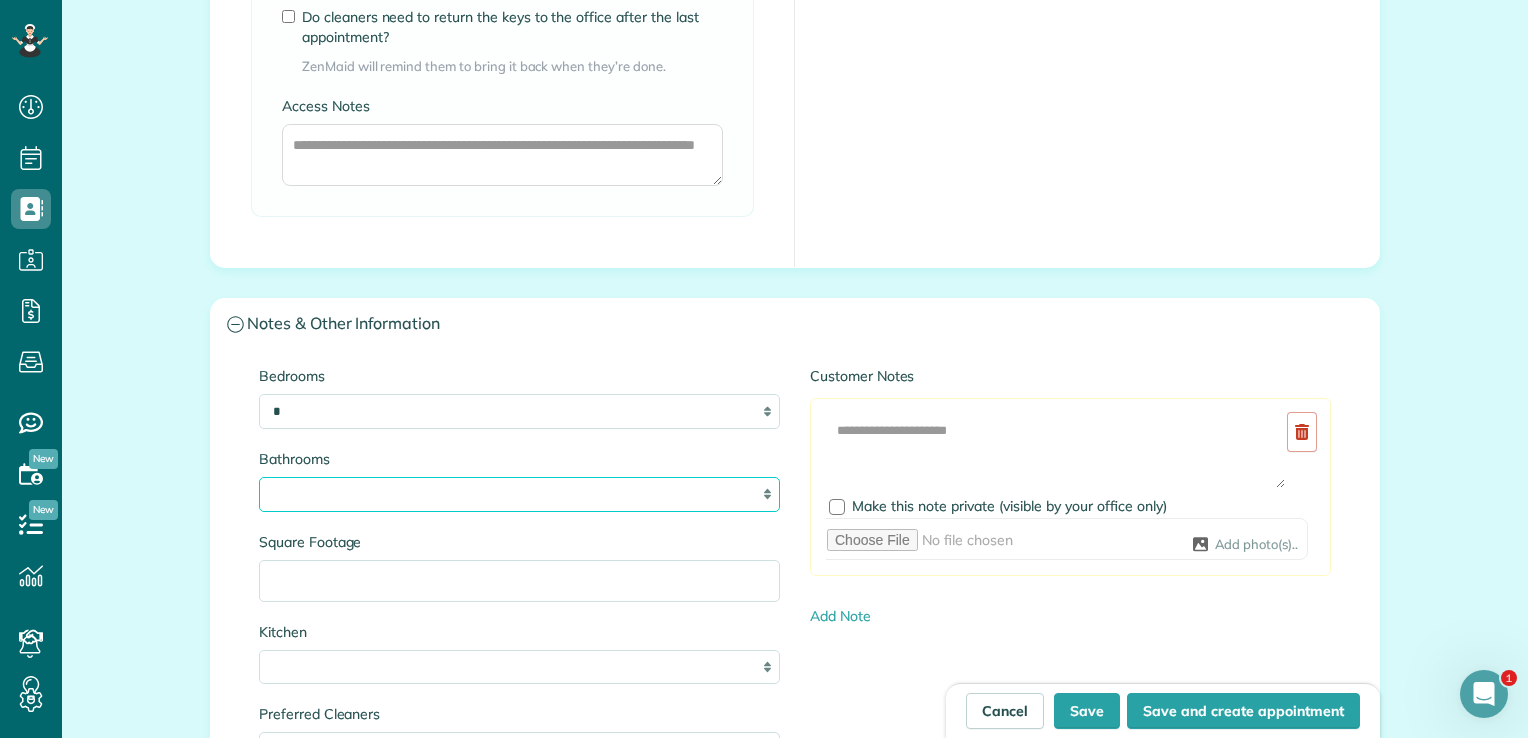 click on "*
***
*
***
*
***
*
***
**" at bounding box center [519, 494] 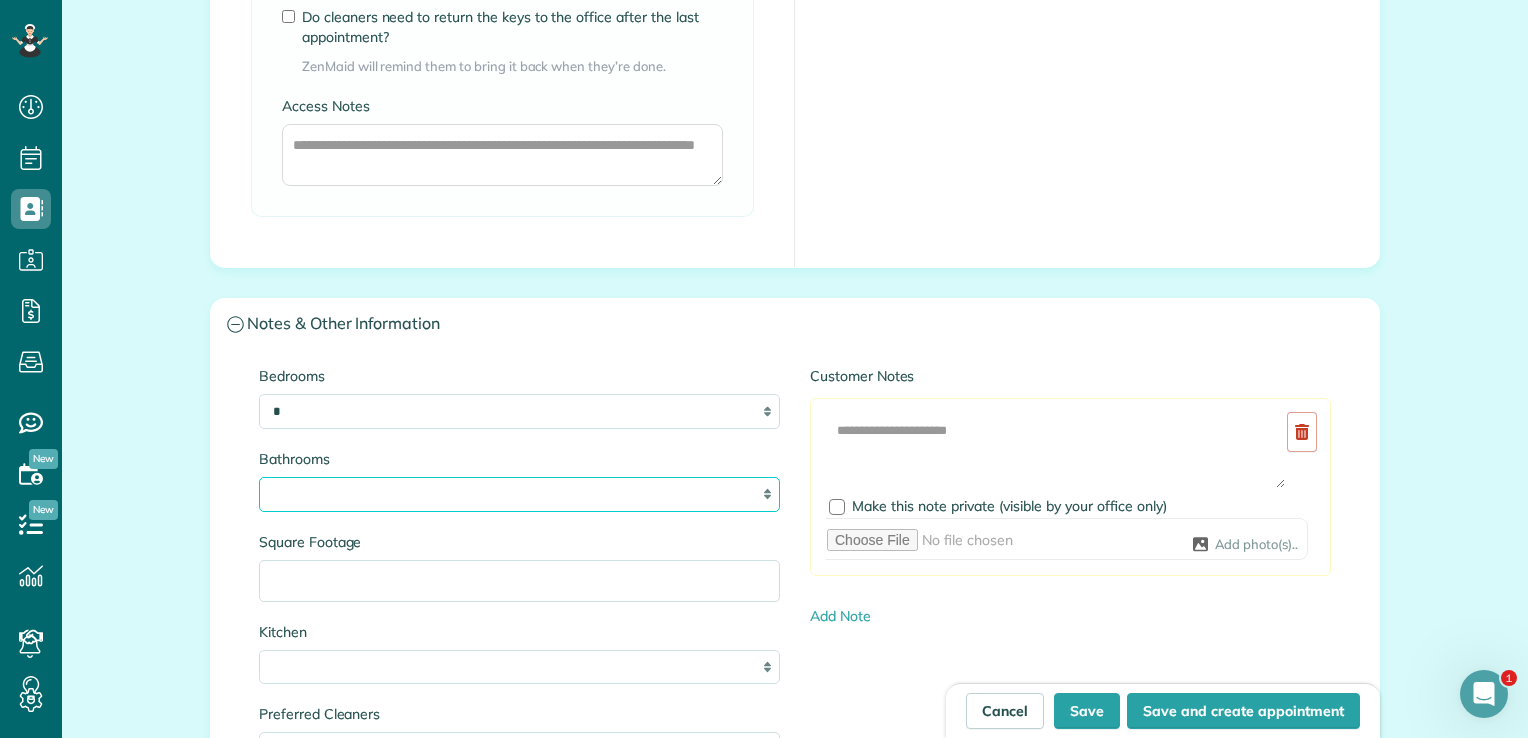 select on "***" 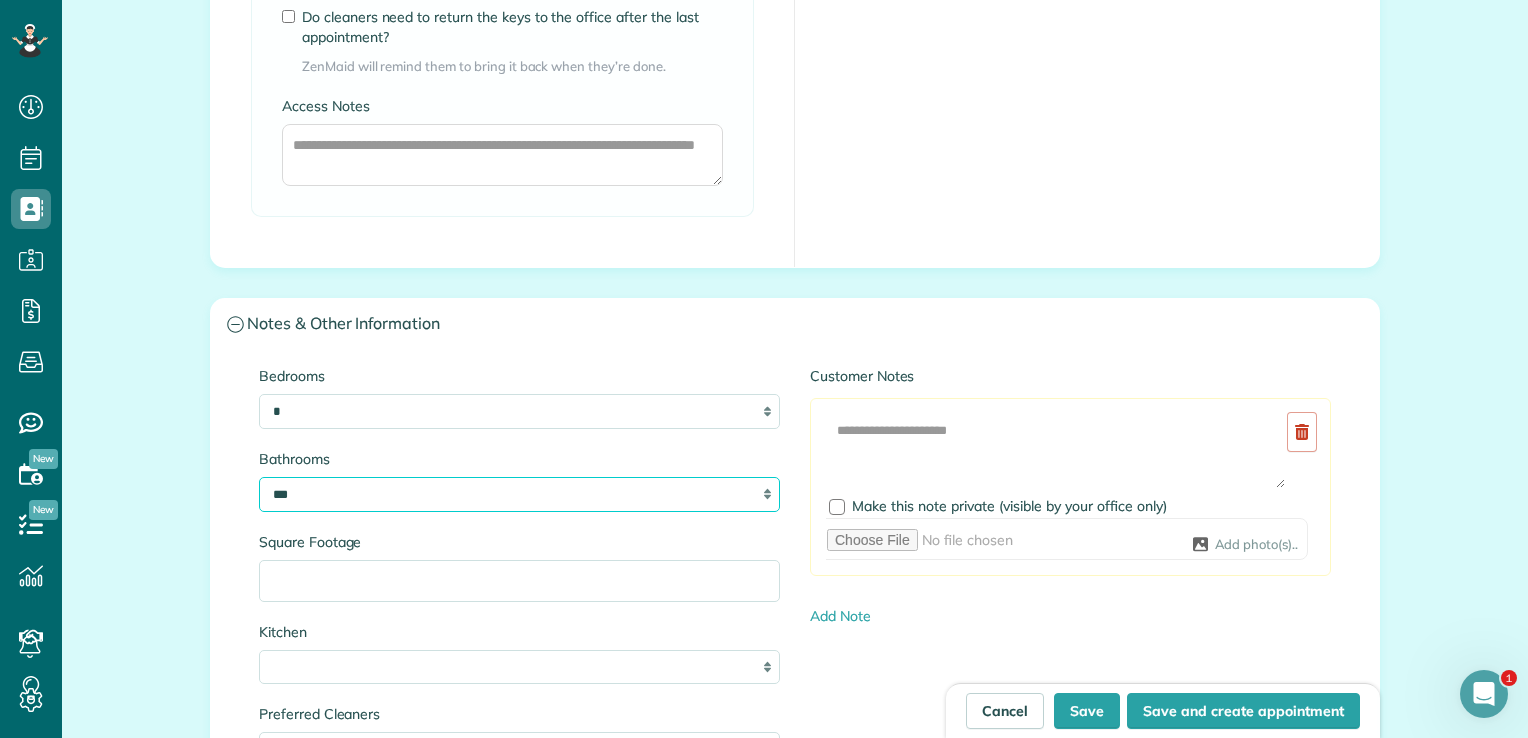 click on "*
***
*
***
*
***
*
***
**" at bounding box center (519, 494) 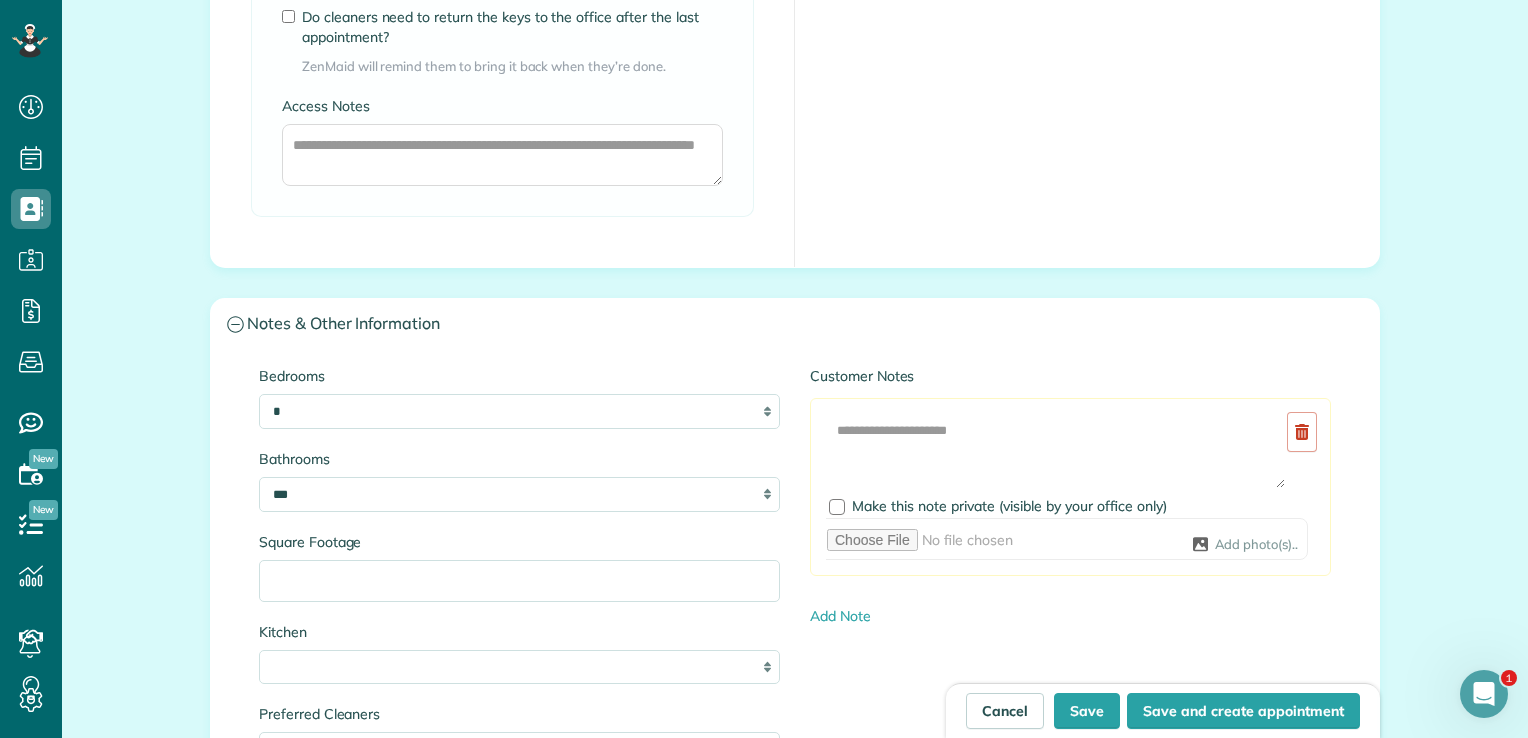click on "Bedrooms
*
*
*
*
**
Bathrooms
*
***
*
***
*
***
*
***
**
Square Footage
Kitchen
*
*
*
*
Preferred Cleaners
Pets
Alarm/Gate Code
Customer Notes
Add Image
Make this note private (visible by your office only)
Add photo(s)..
Add Note" at bounding box center (795, 670) 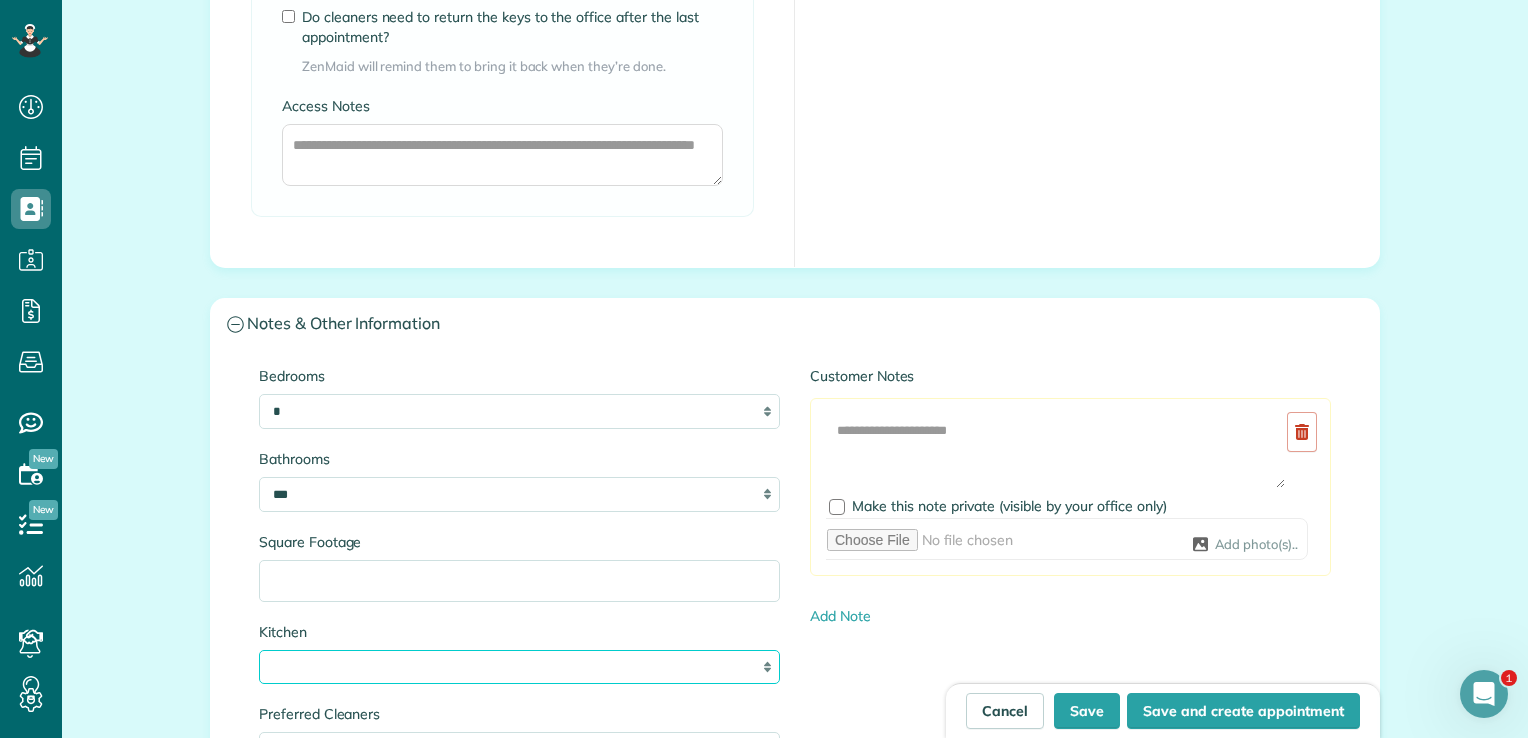 click on "*
*
*
*" at bounding box center (519, 667) 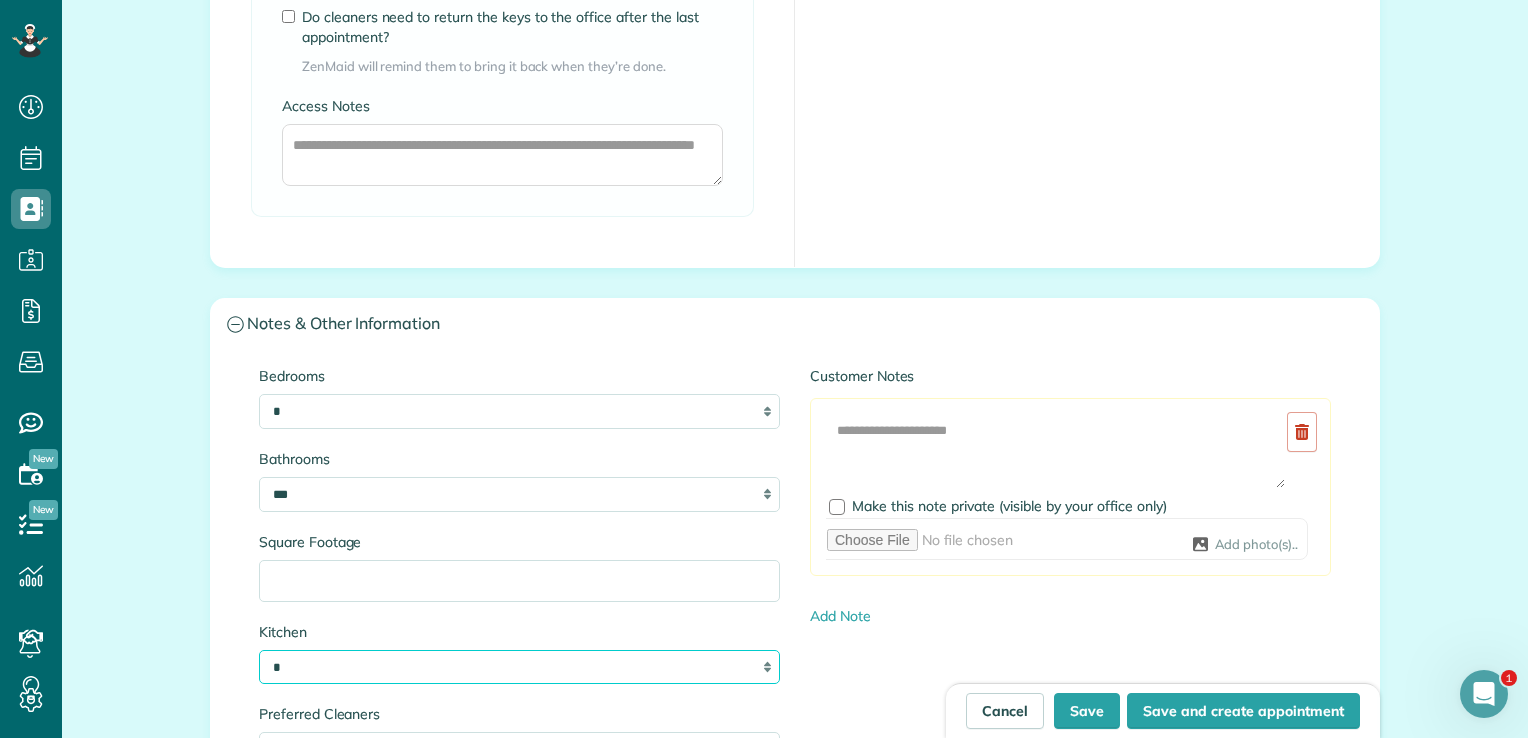 click on "*
*
*
*" at bounding box center [519, 667] 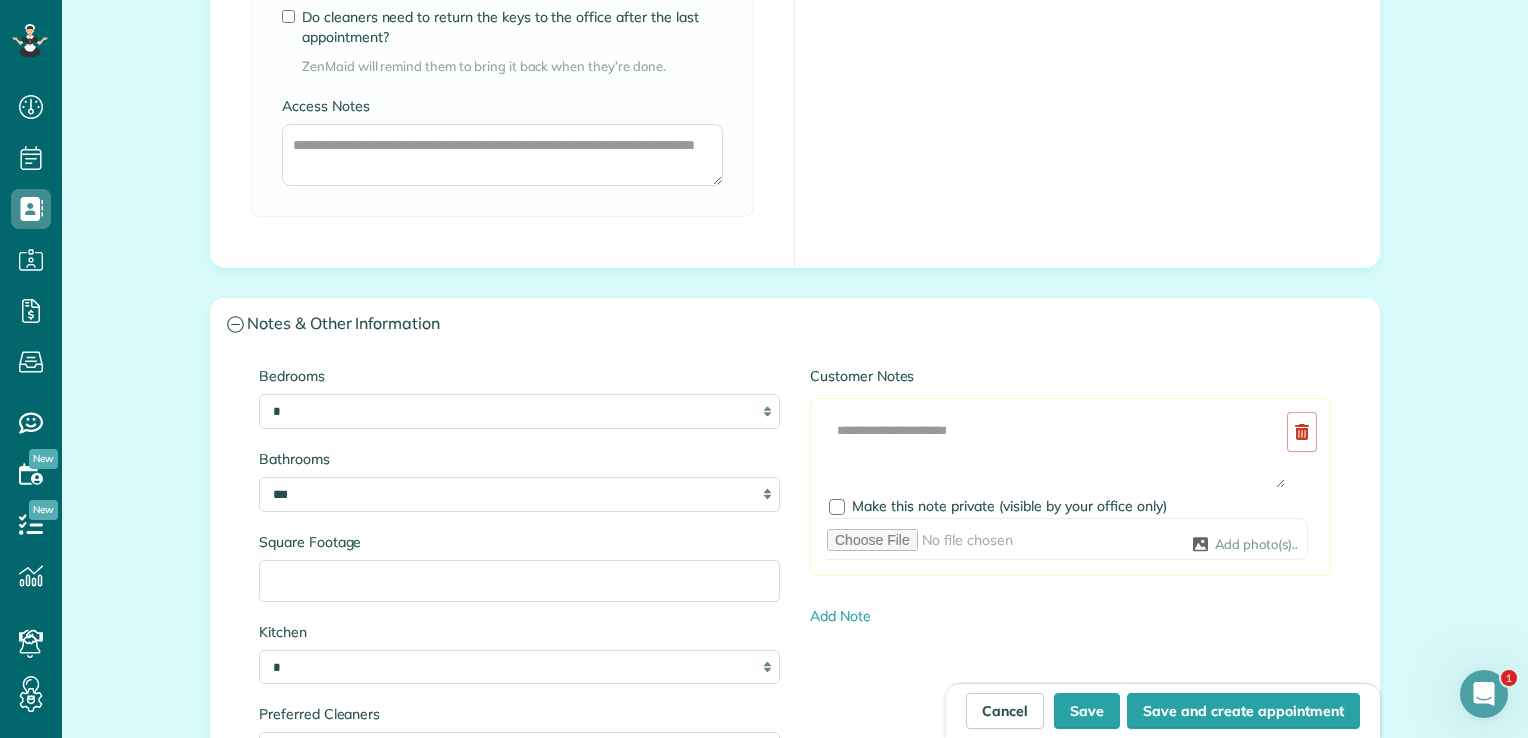 click on "**********" at bounding box center (795, -231) 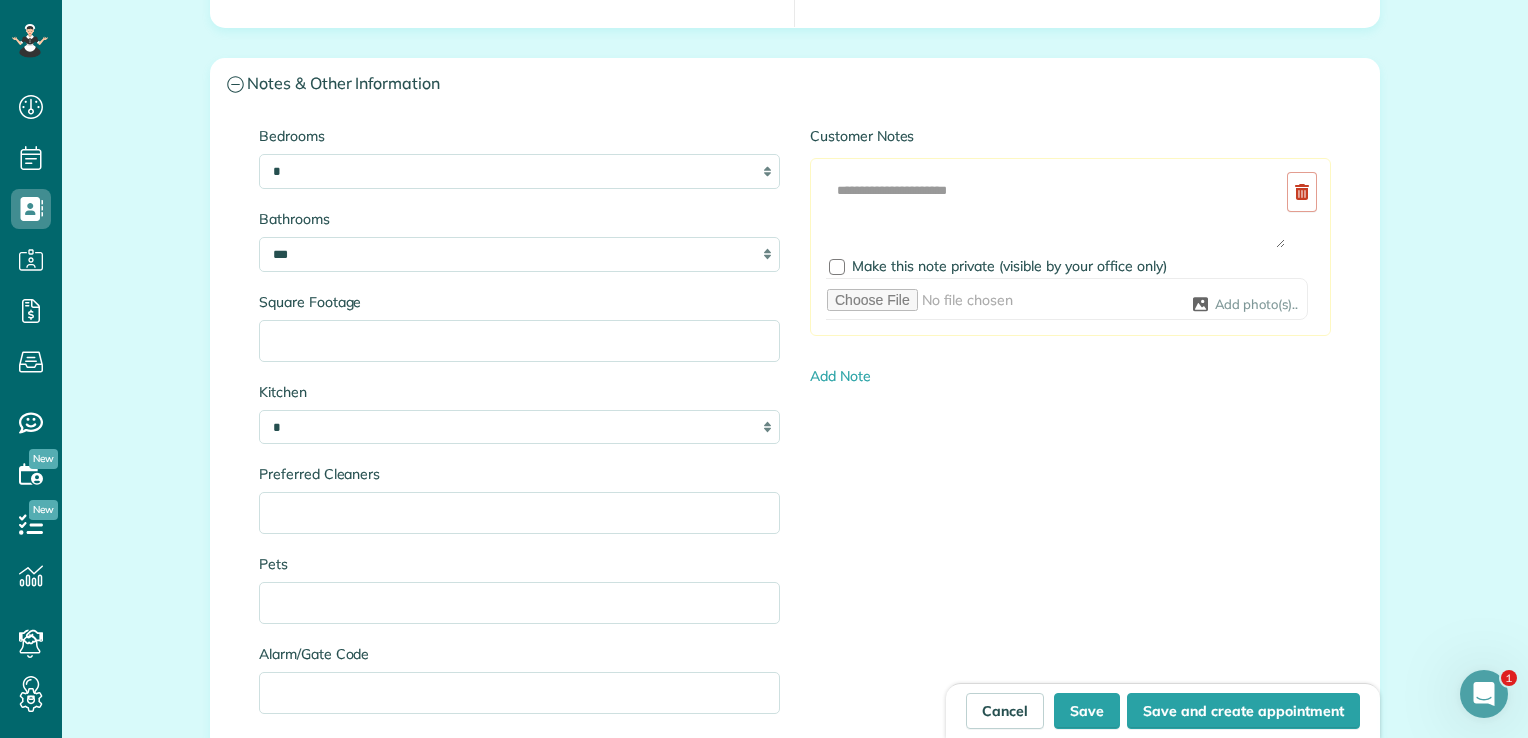 scroll, scrollTop: 2062, scrollLeft: 0, axis: vertical 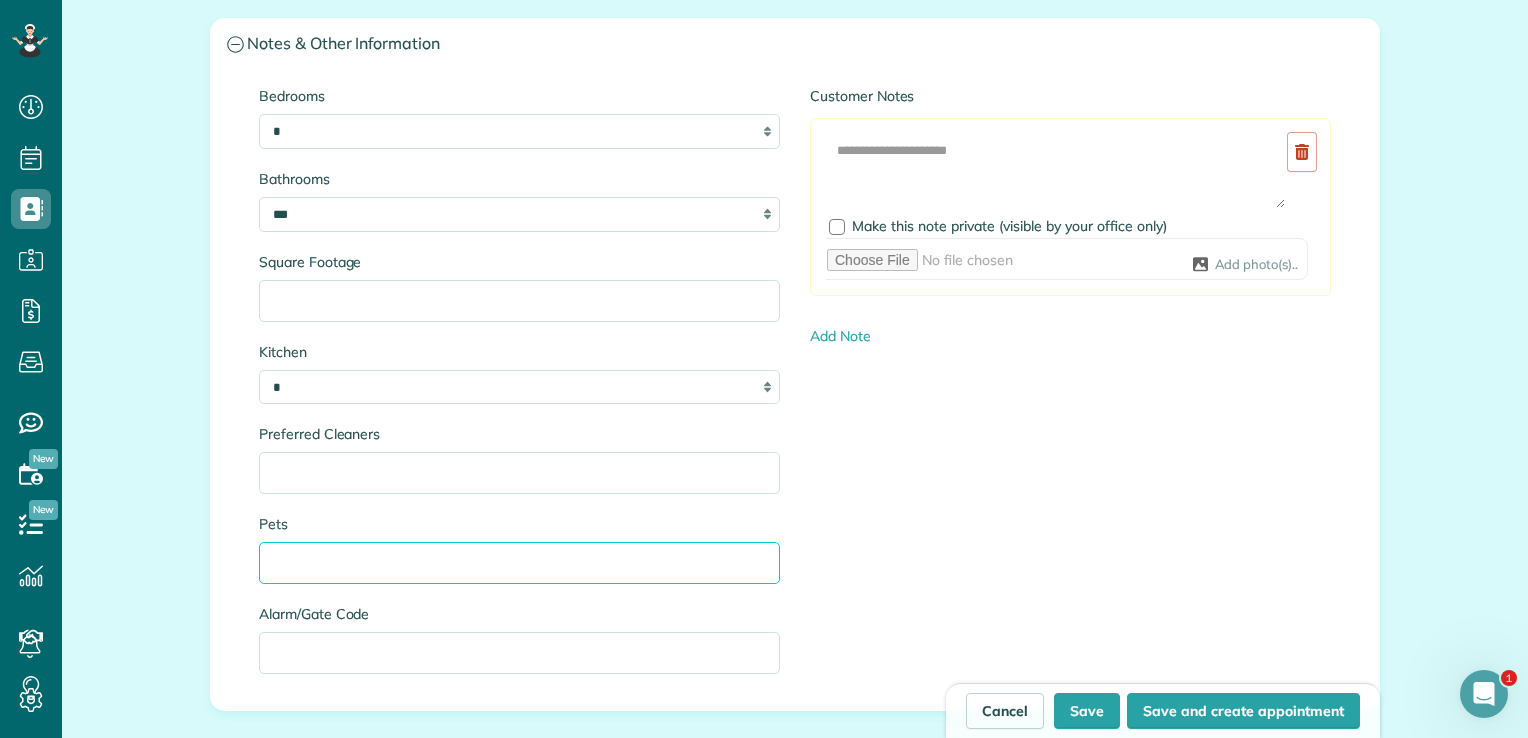 click on "Pets" at bounding box center (519, 563) 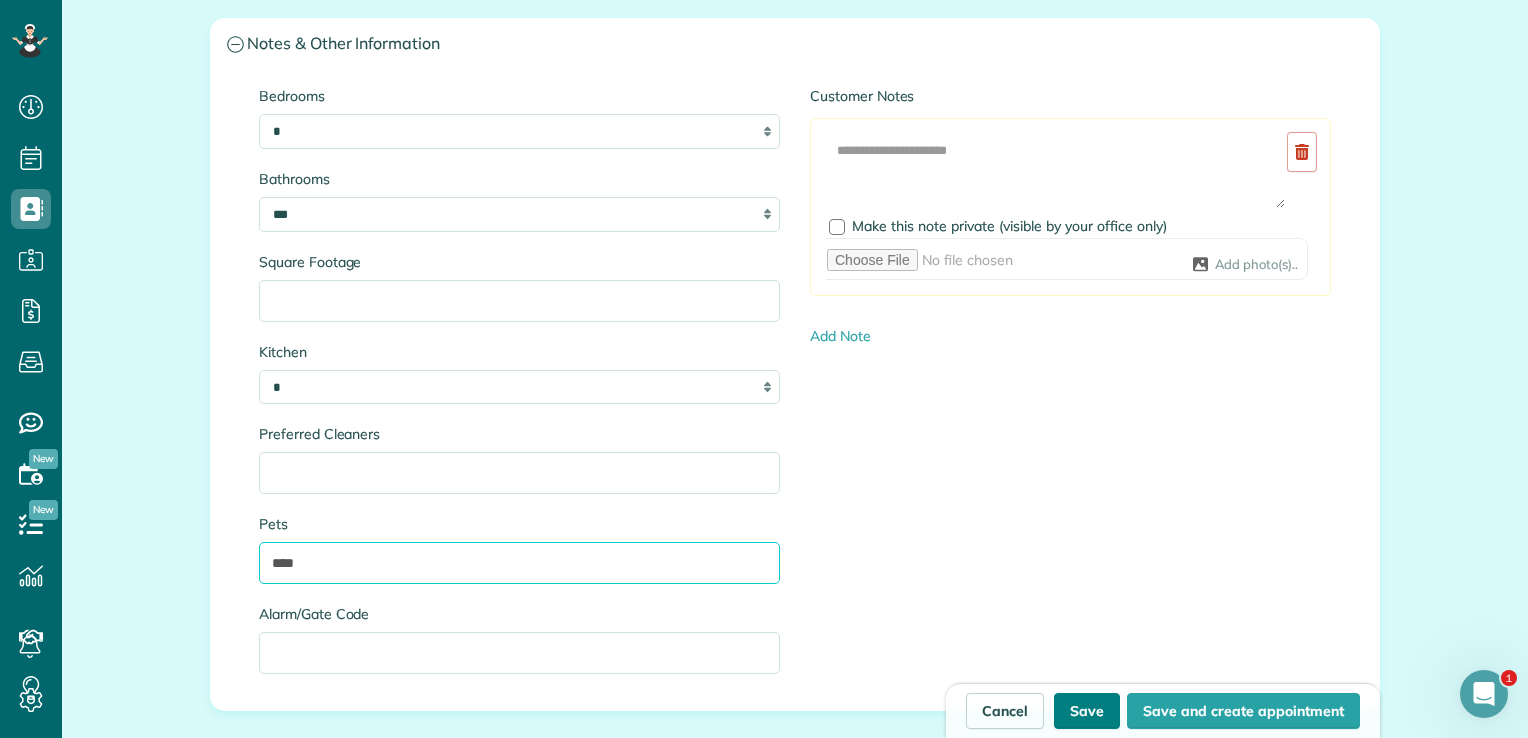 type on "****" 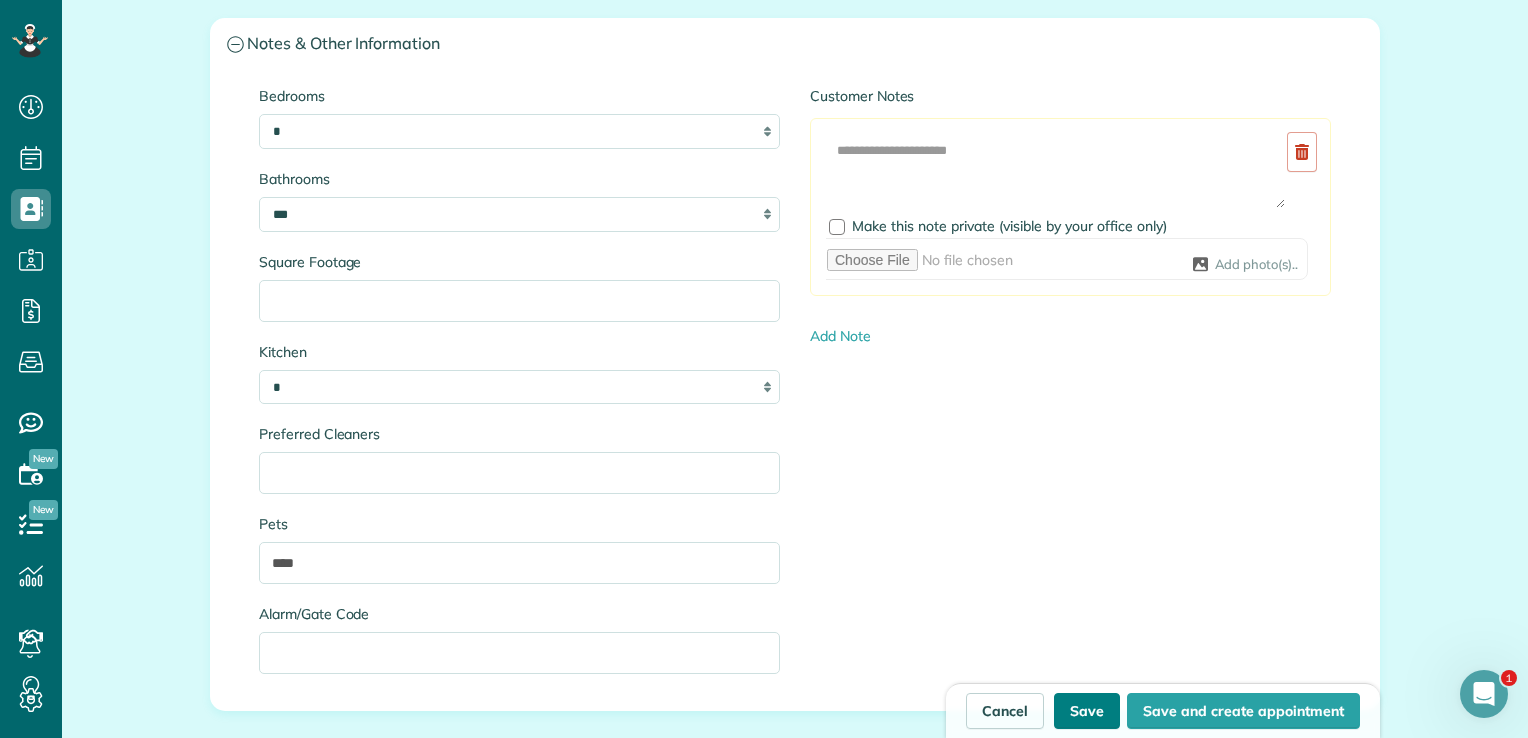 click on "Save" at bounding box center [1087, 711] 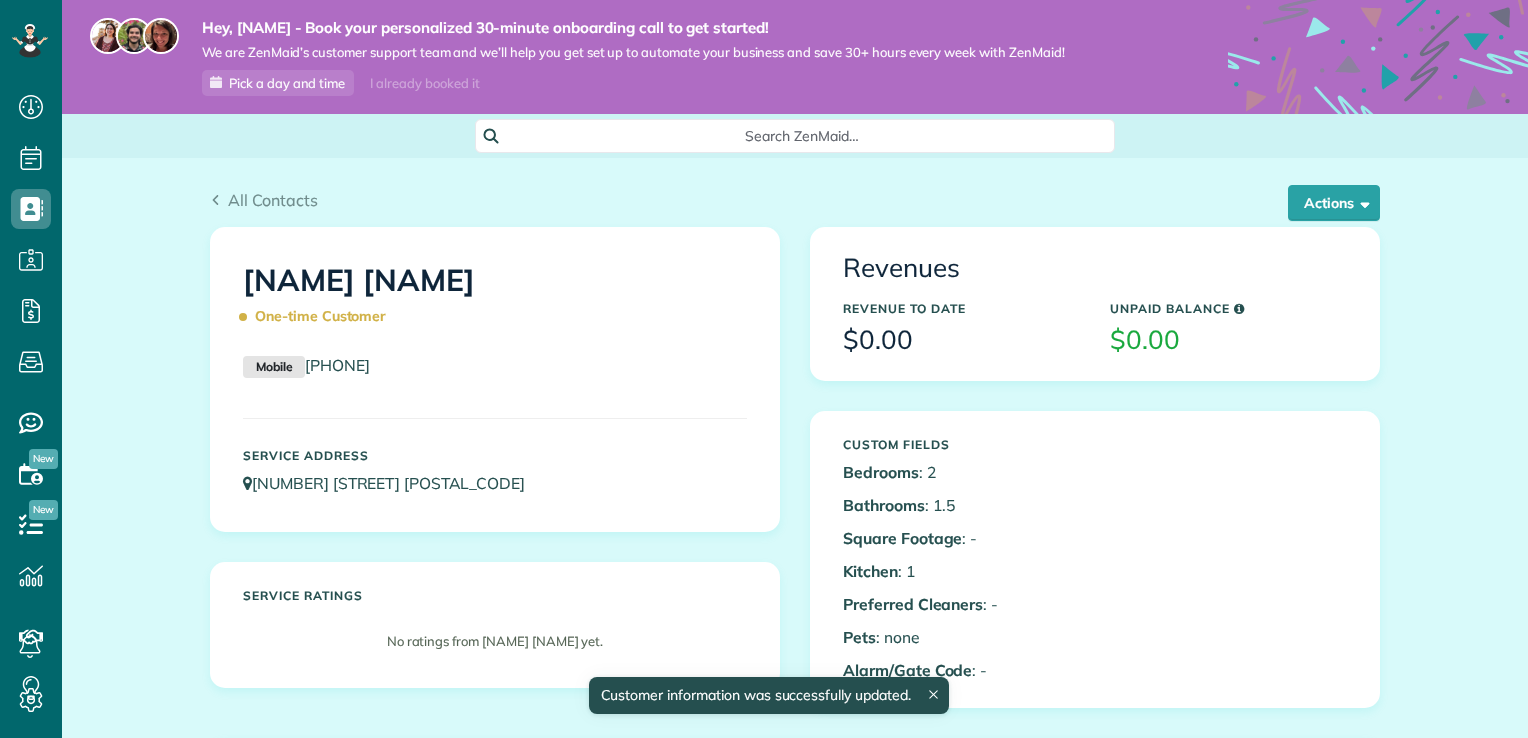 scroll, scrollTop: 0, scrollLeft: 0, axis: both 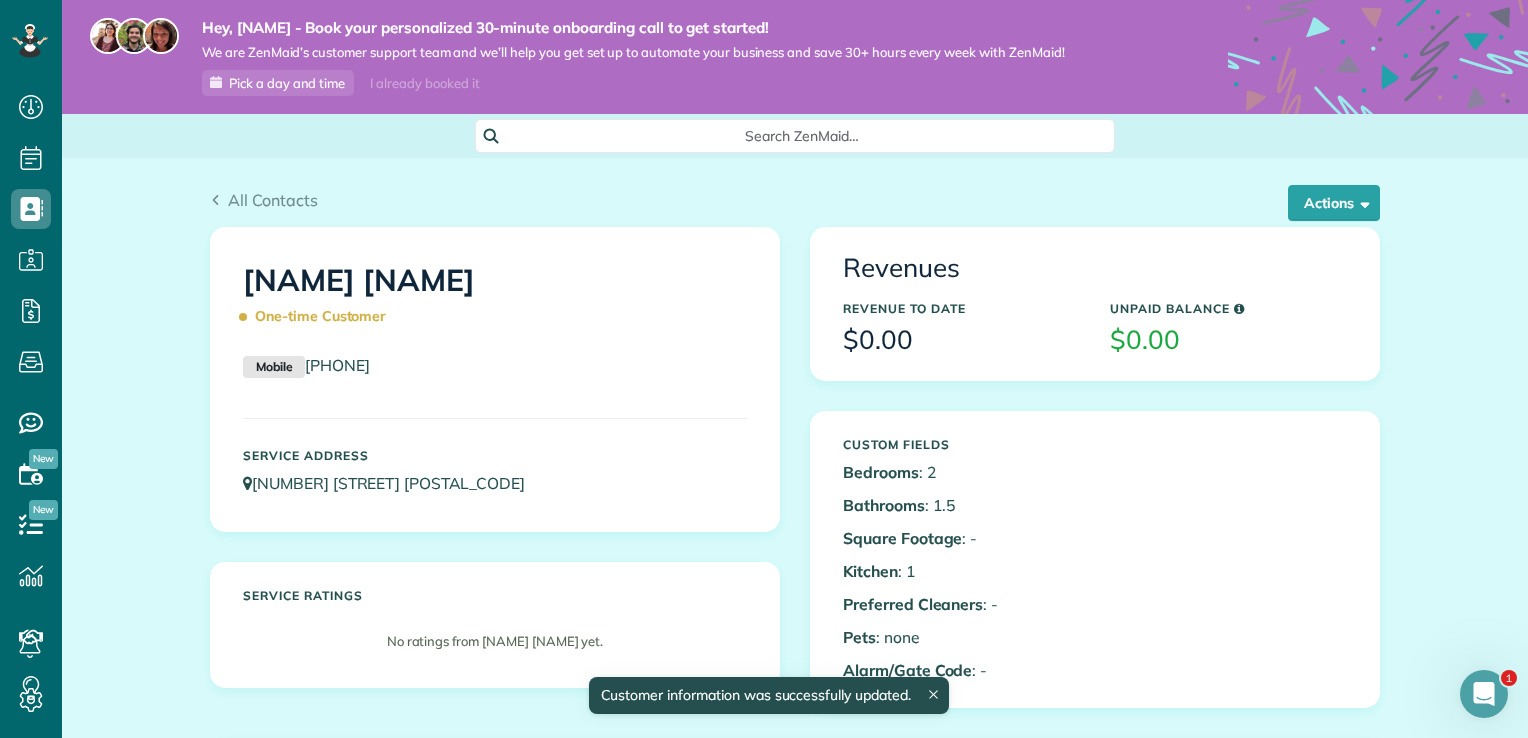 click on "New" at bounding box center (43, 510) 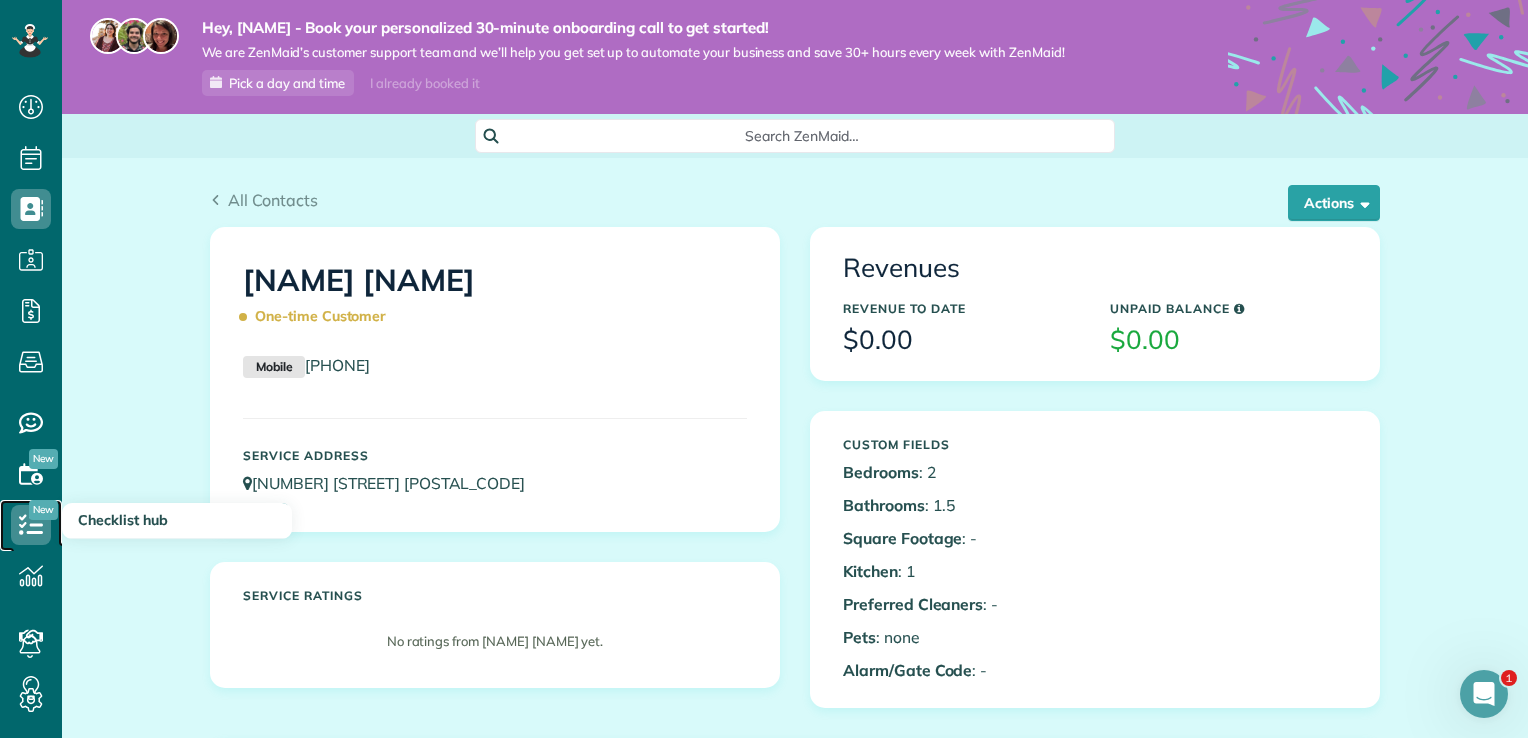 click on "Checklist hub" at bounding box center (31, 545) 